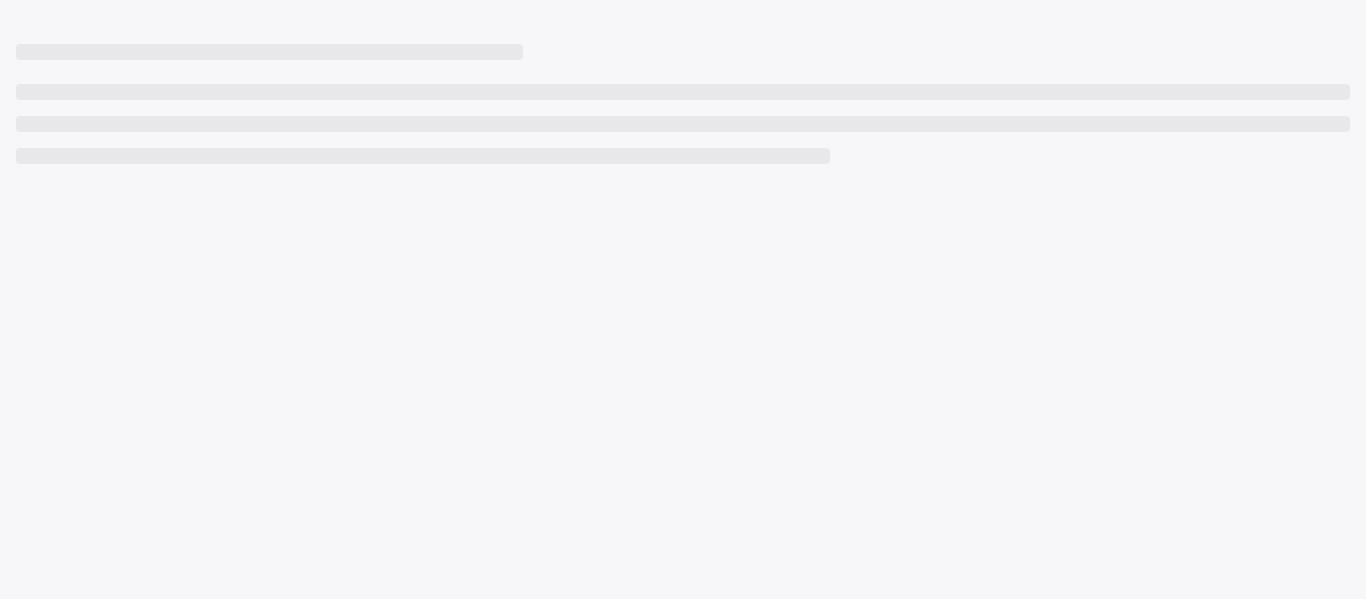 scroll, scrollTop: 0, scrollLeft: 0, axis: both 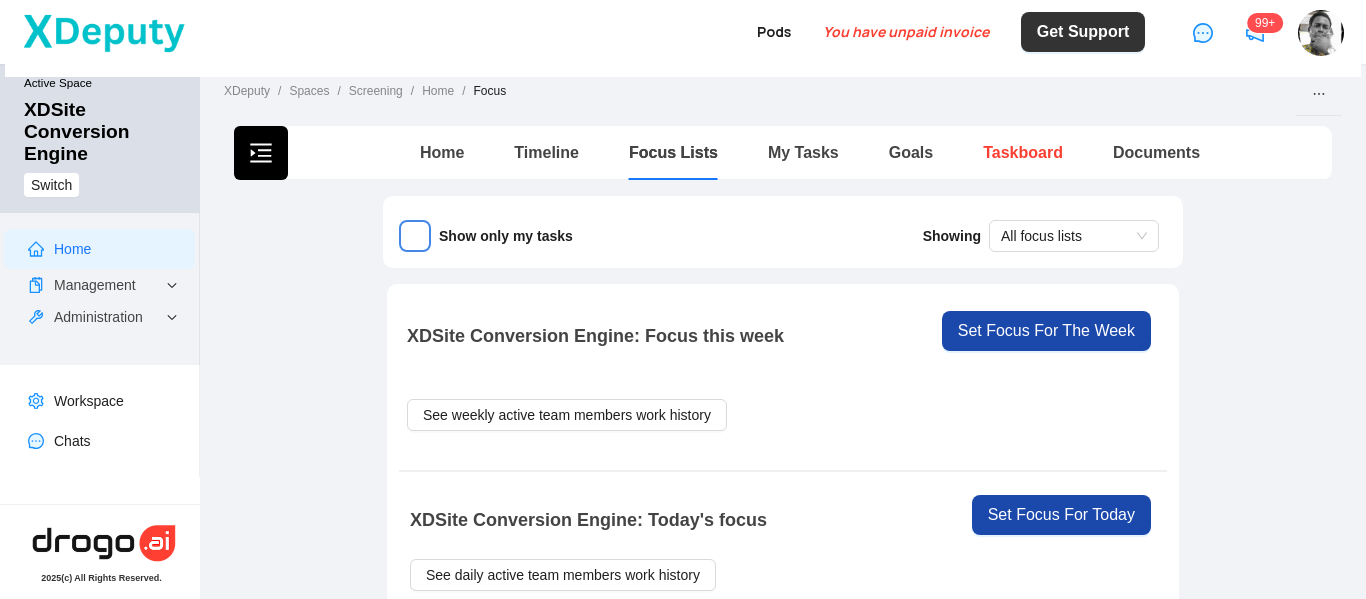 click on "Taskboard" at bounding box center [1023, 152] 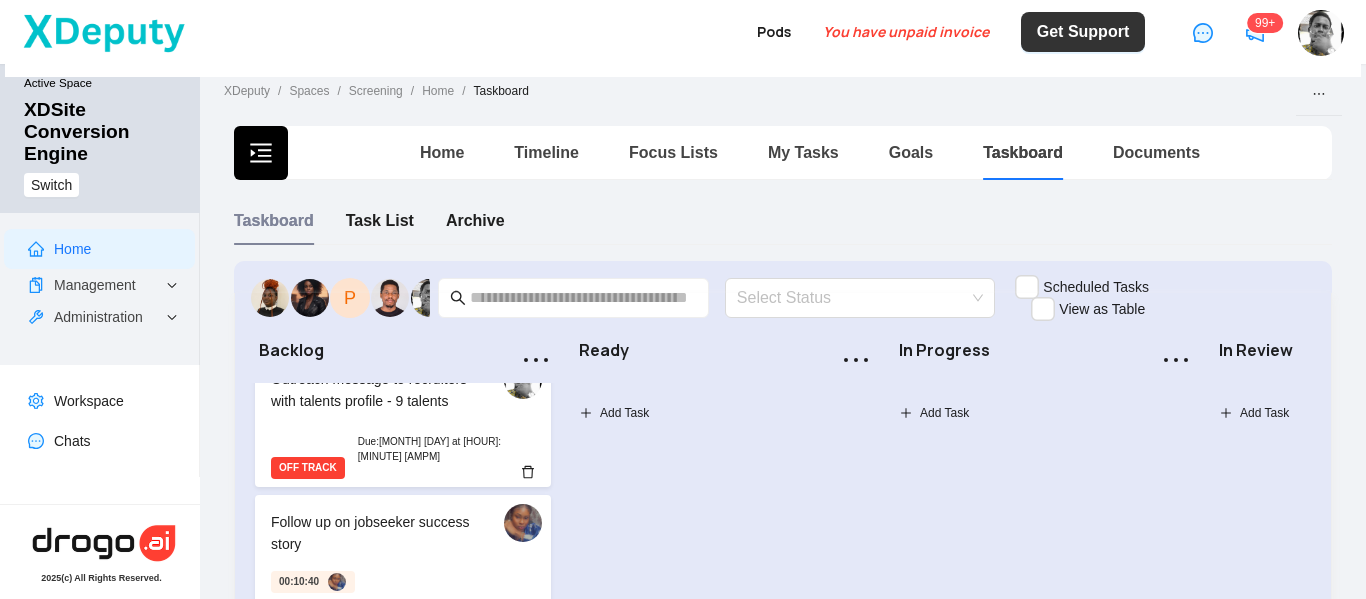 scroll, scrollTop: 0, scrollLeft: 0, axis: both 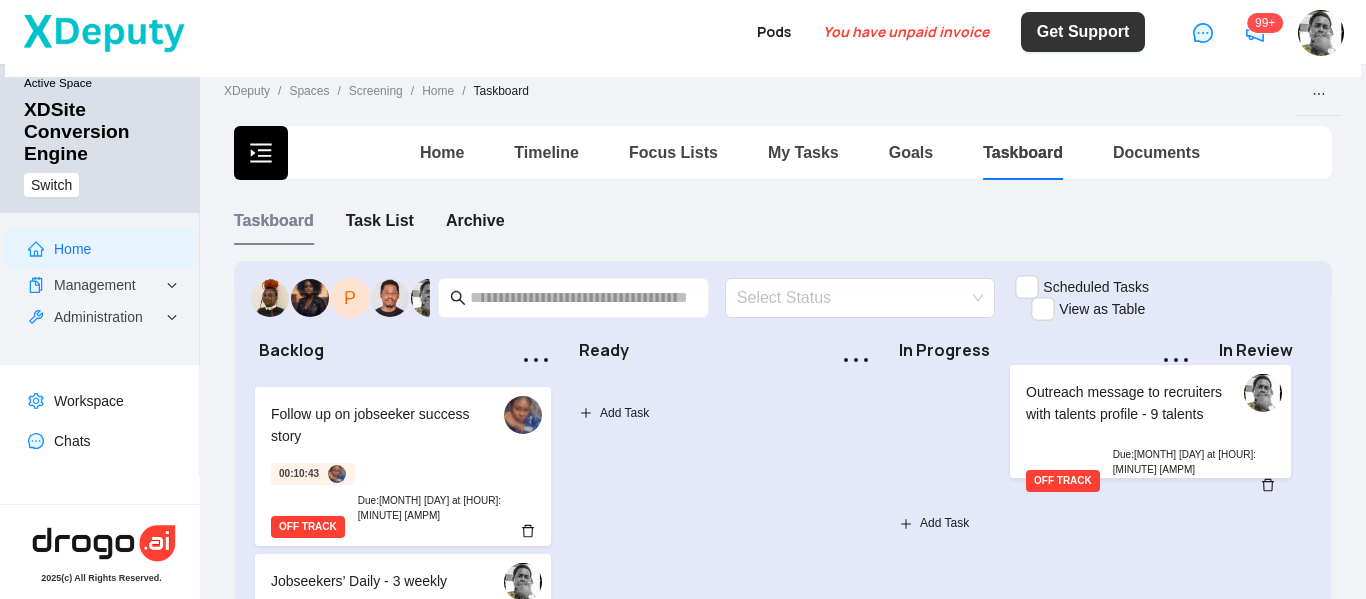 drag, startPoint x: 357, startPoint y: 452, endPoint x: 1118, endPoint y: 430, distance: 761.31793 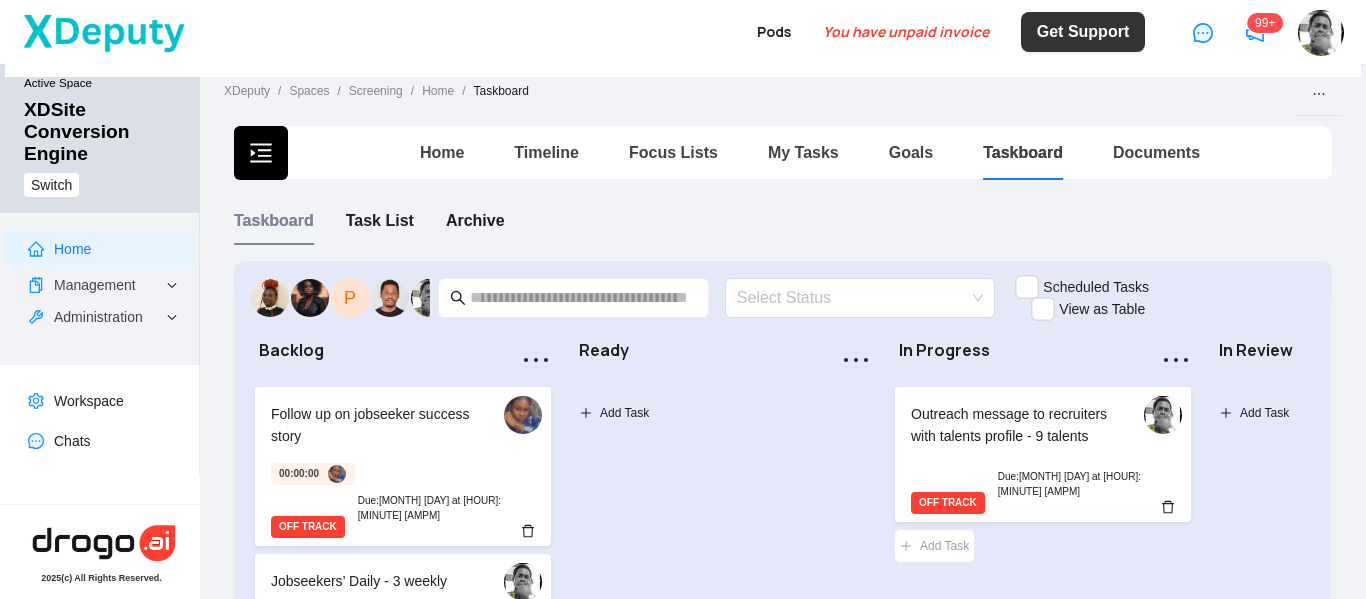 drag, startPoint x: 927, startPoint y: 539, endPoint x: 949, endPoint y: 507, distance: 38.832977 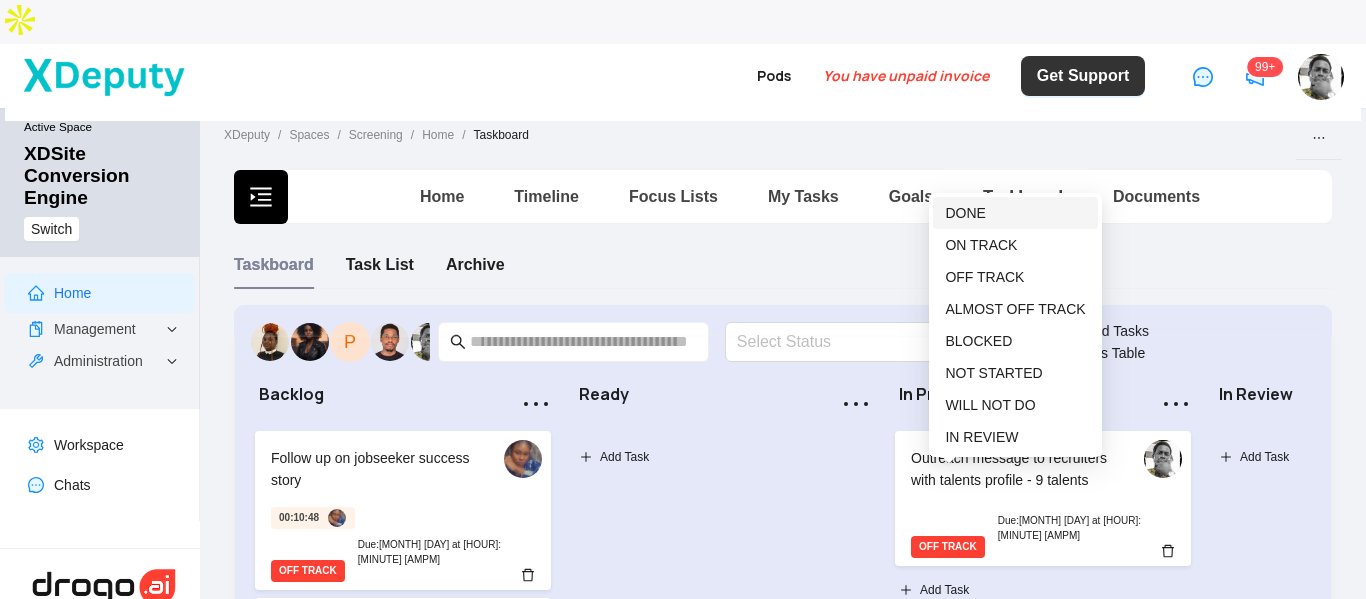 click on "DONE" at bounding box center [965, 213] 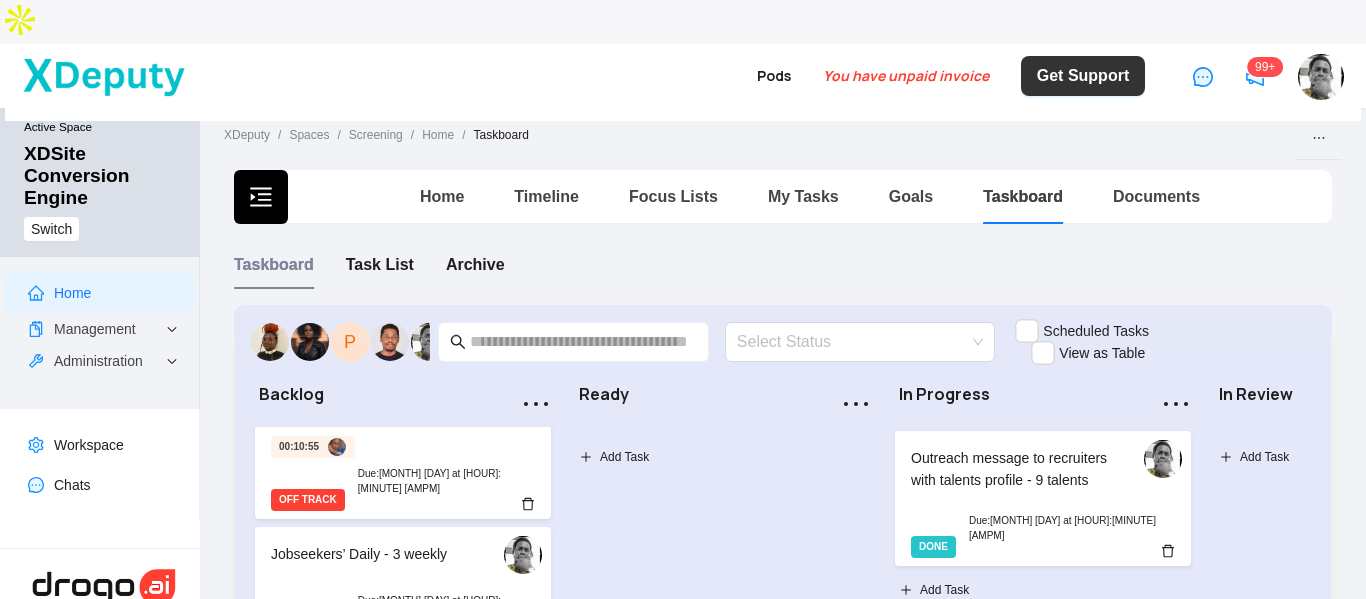 scroll, scrollTop: 100, scrollLeft: 0, axis: vertical 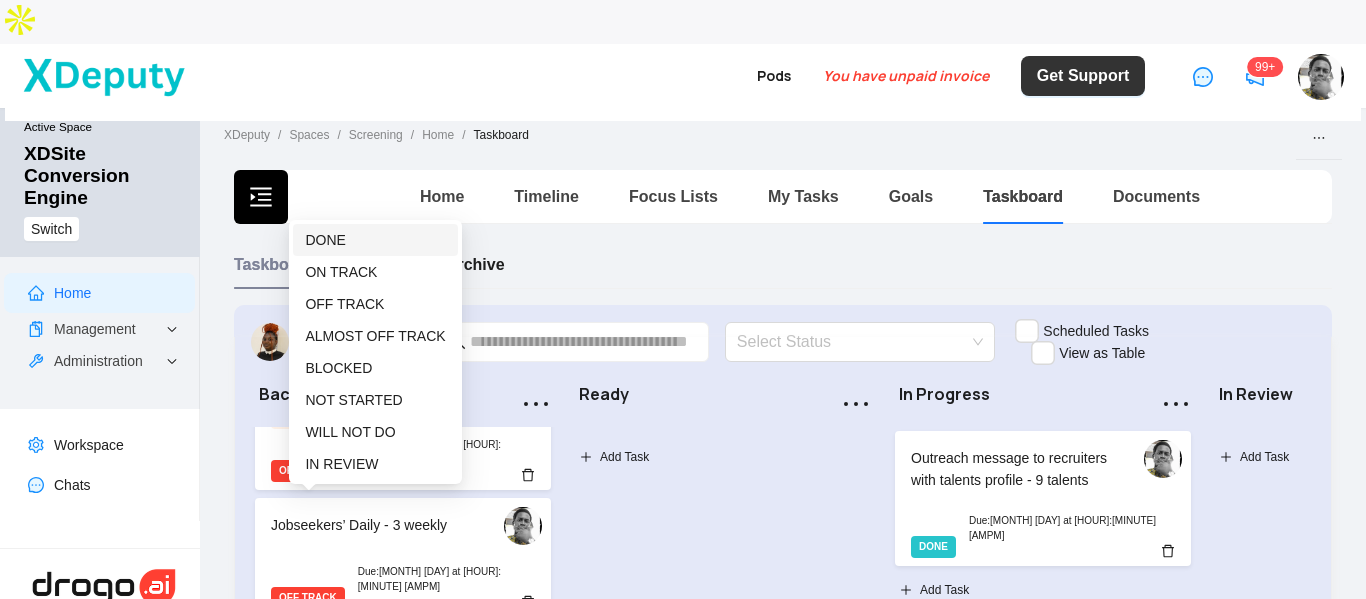 click on "DONE" at bounding box center (375, 240) 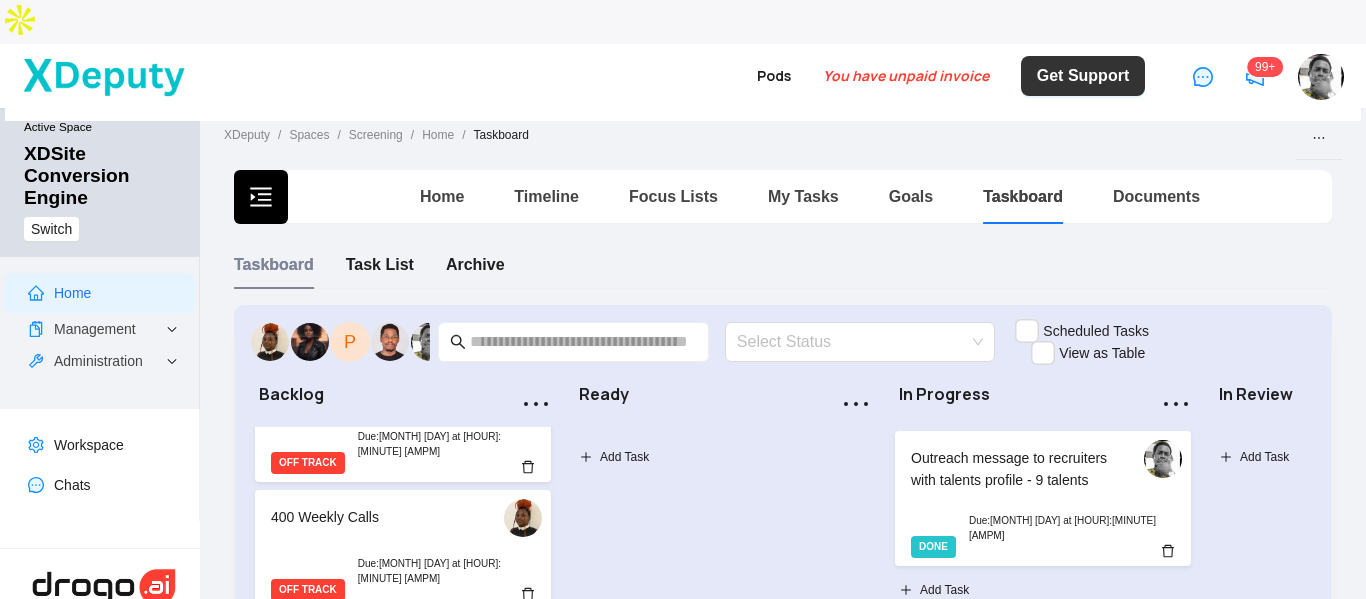 scroll, scrollTop: 200, scrollLeft: 0, axis: vertical 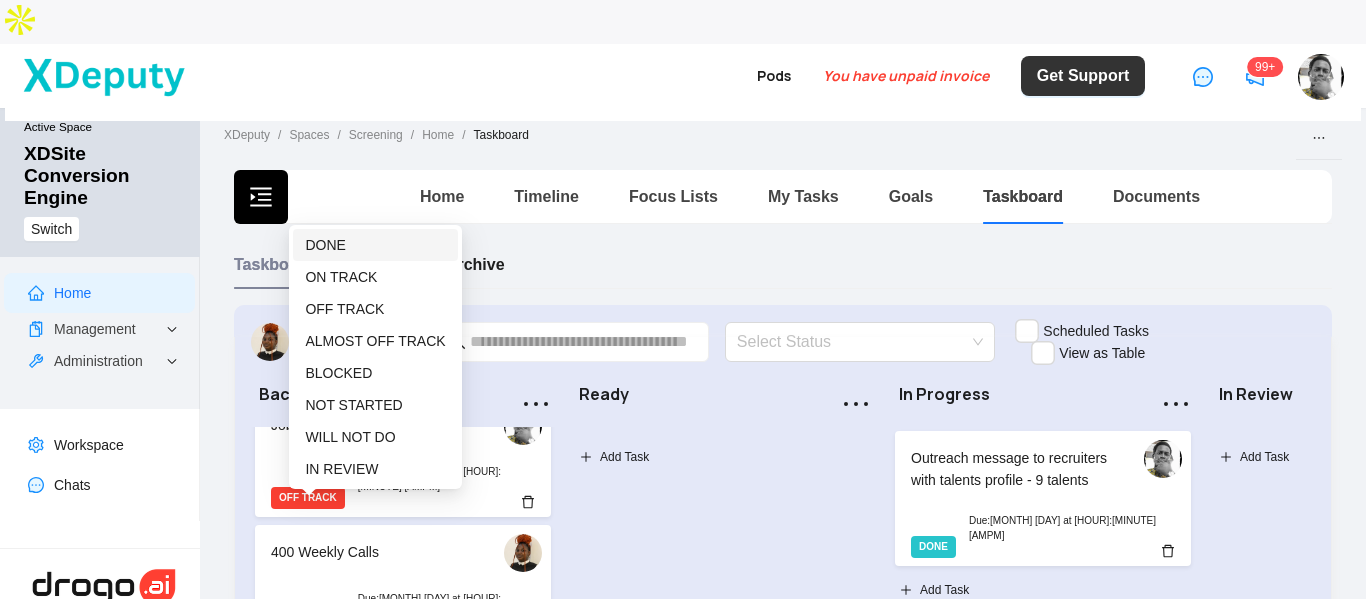 click on "DONE" at bounding box center (325, 245) 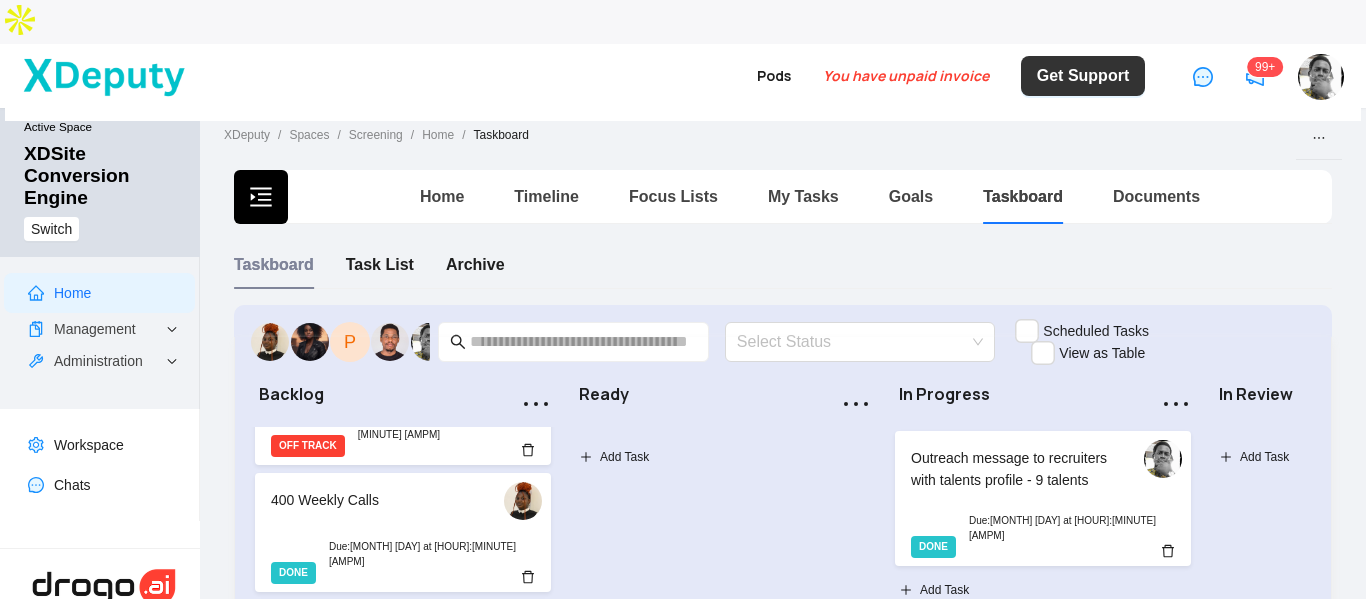 scroll, scrollTop: 300, scrollLeft: 0, axis: vertical 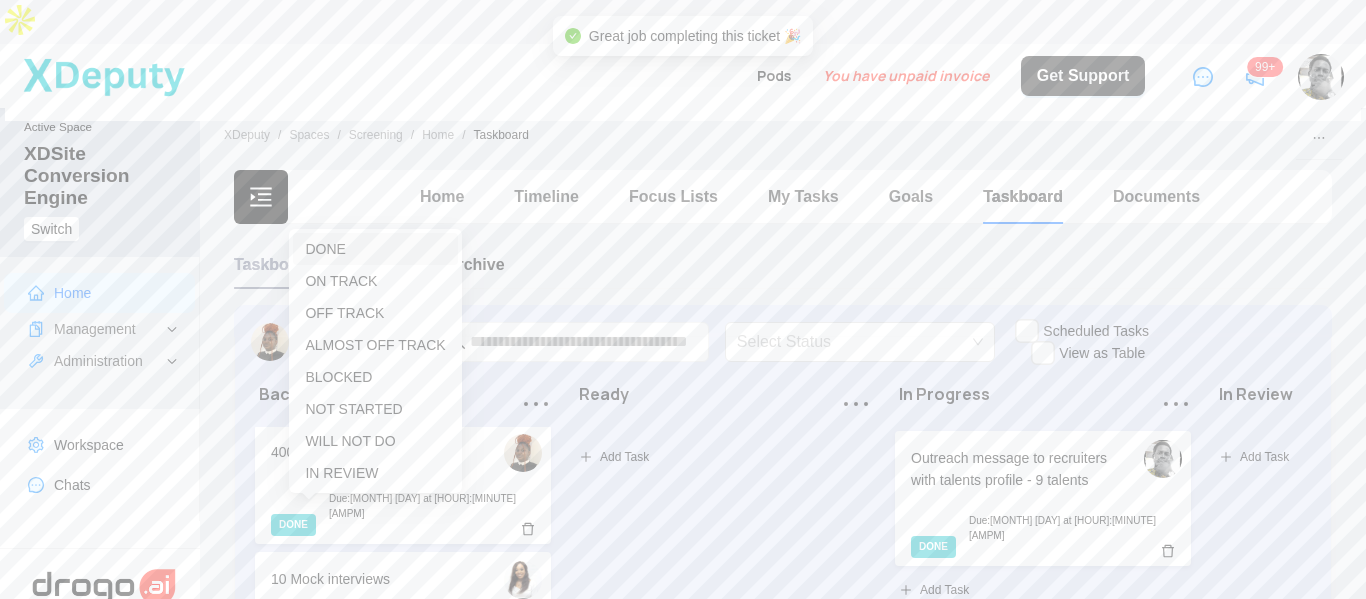 click on "DONE" at bounding box center (325, 249) 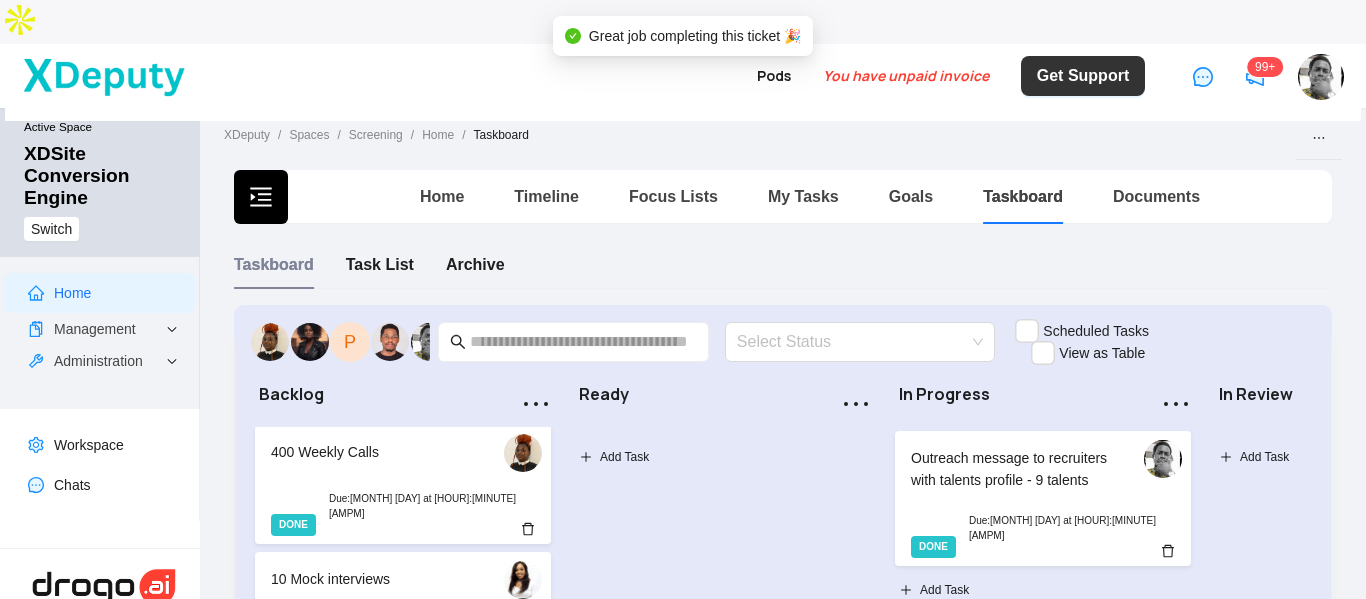 scroll, scrollTop: 400, scrollLeft: 0, axis: vertical 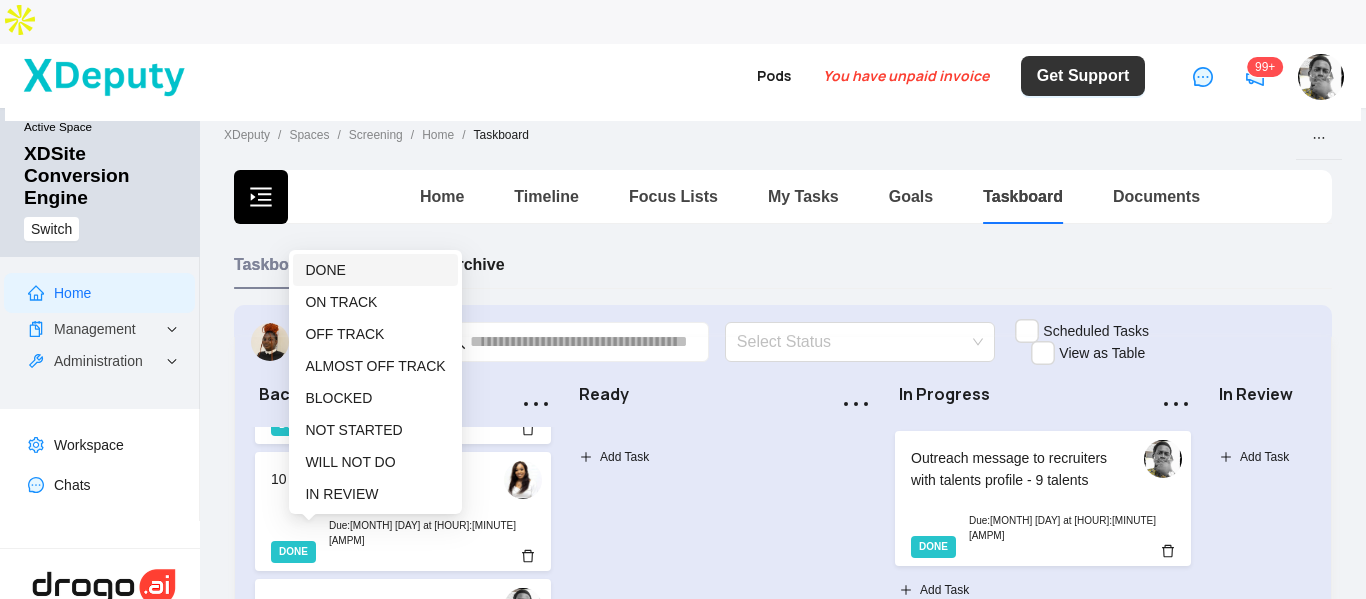 click on "DONE" at bounding box center [325, 270] 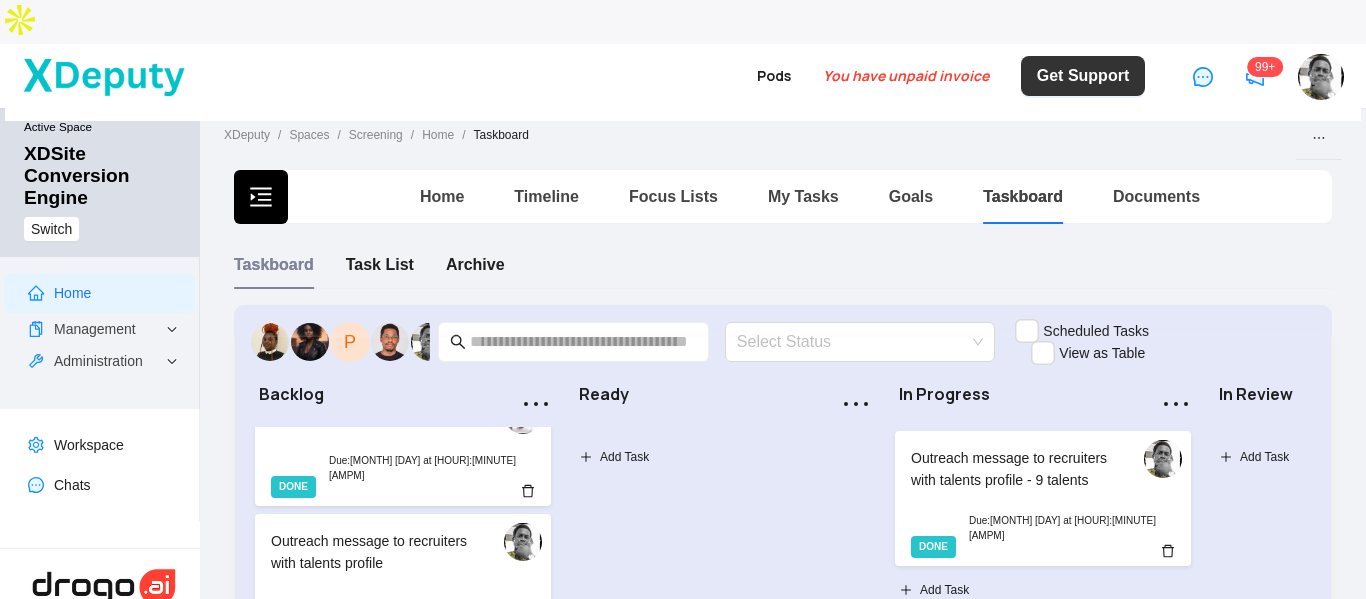 scroll, scrollTop: 500, scrollLeft: 0, axis: vertical 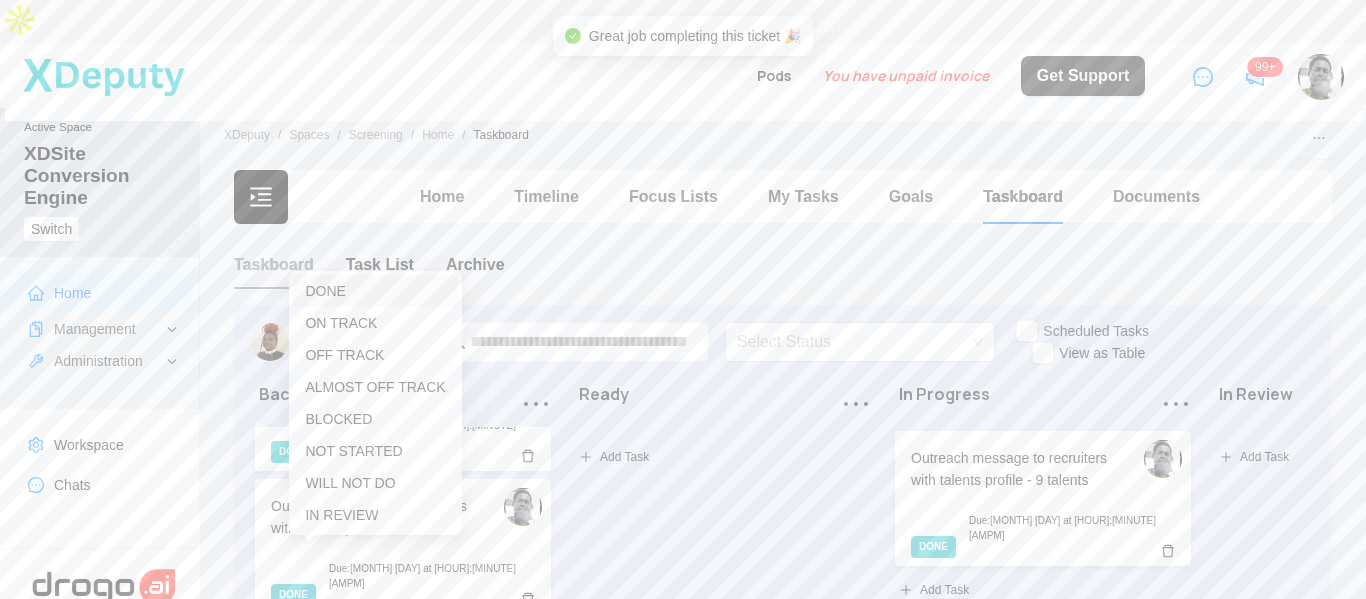 click on "DONE" at bounding box center [325, 291] 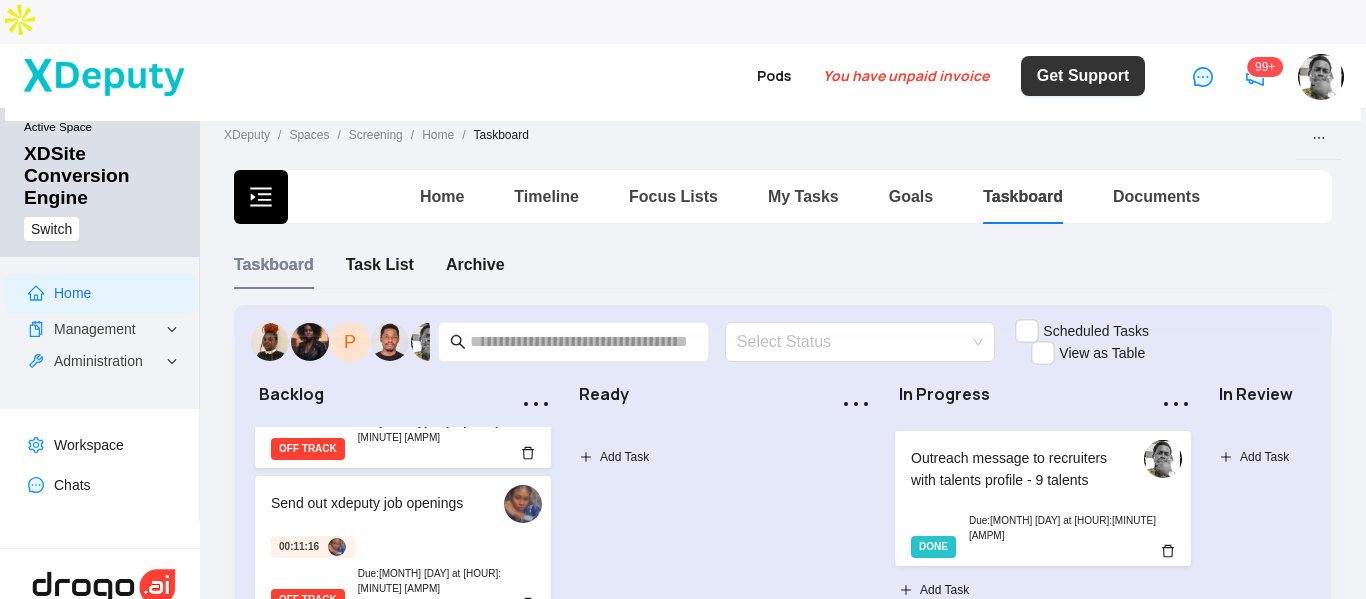 scroll, scrollTop: 986, scrollLeft: 0, axis: vertical 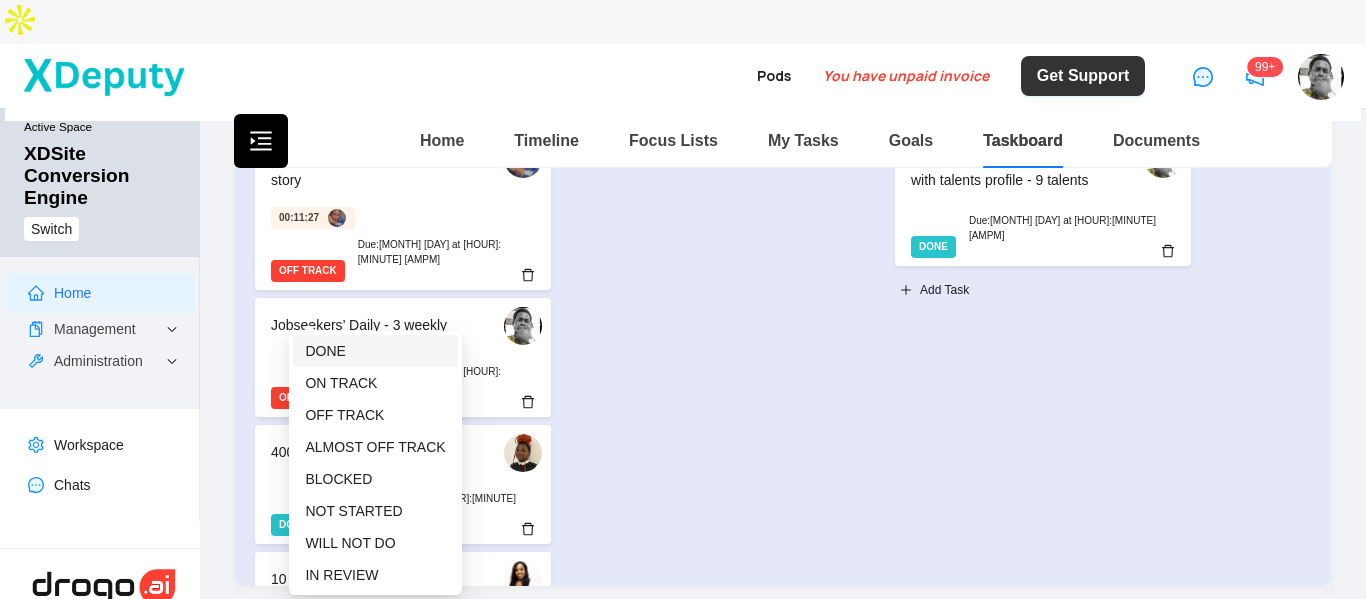 drag, startPoint x: 337, startPoint y: 351, endPoint x: 394, endPoint y: 373, distance: 61.09828 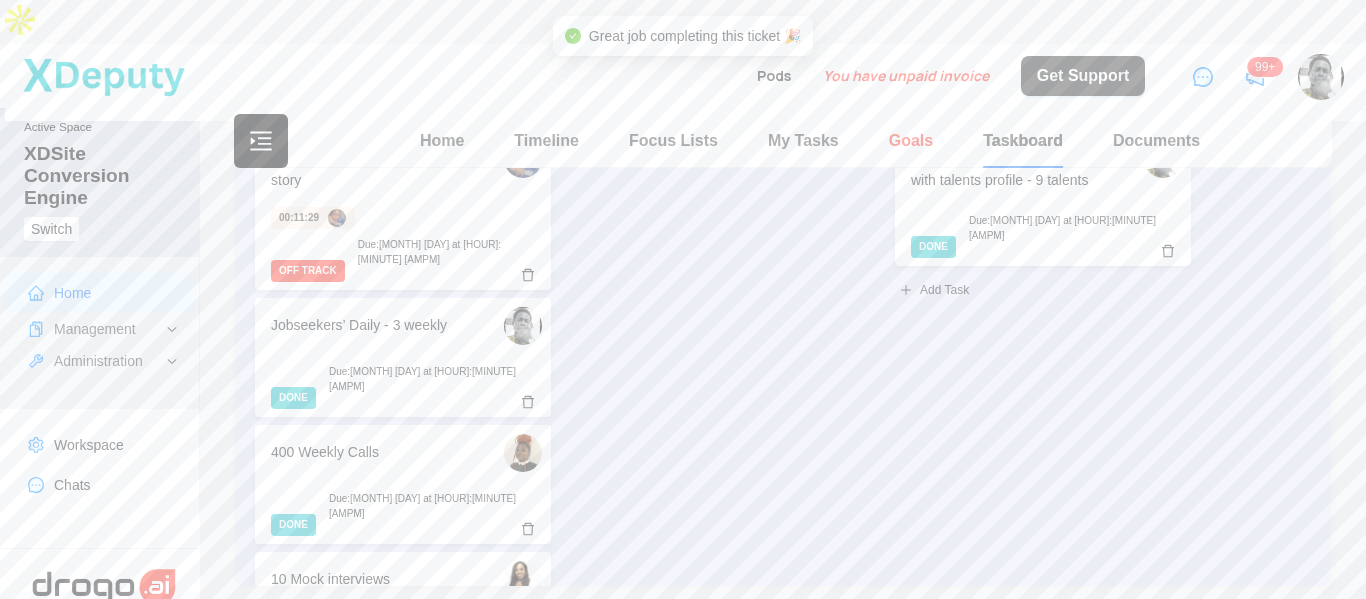 click on "Goals" at bounding box center (911, 140) 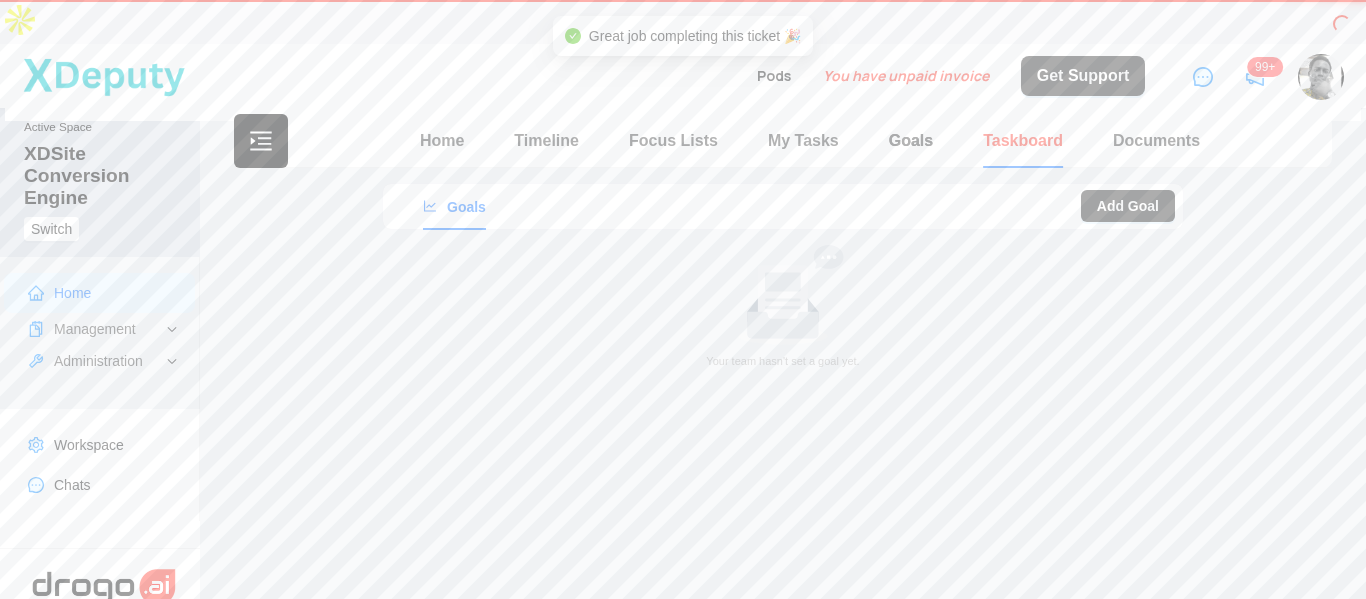 scroll, scrollTop: 0, scrollLeft: 0, axis: both 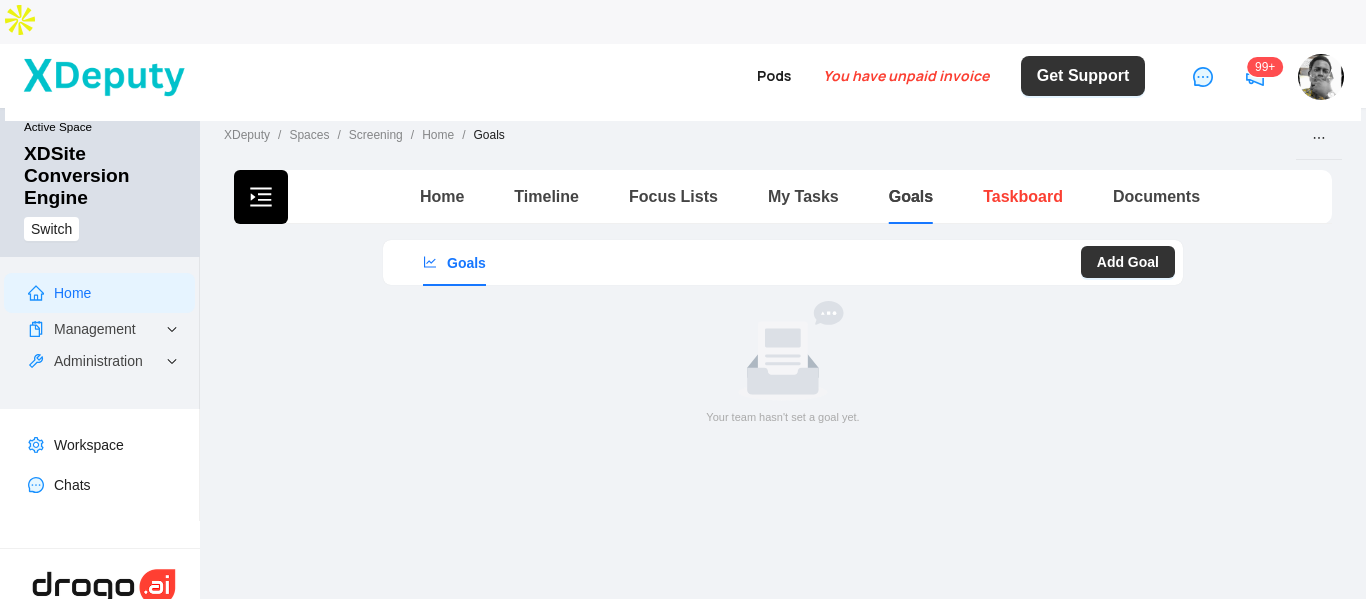 click on "Taskboard" at bounding box center (1023, 196) 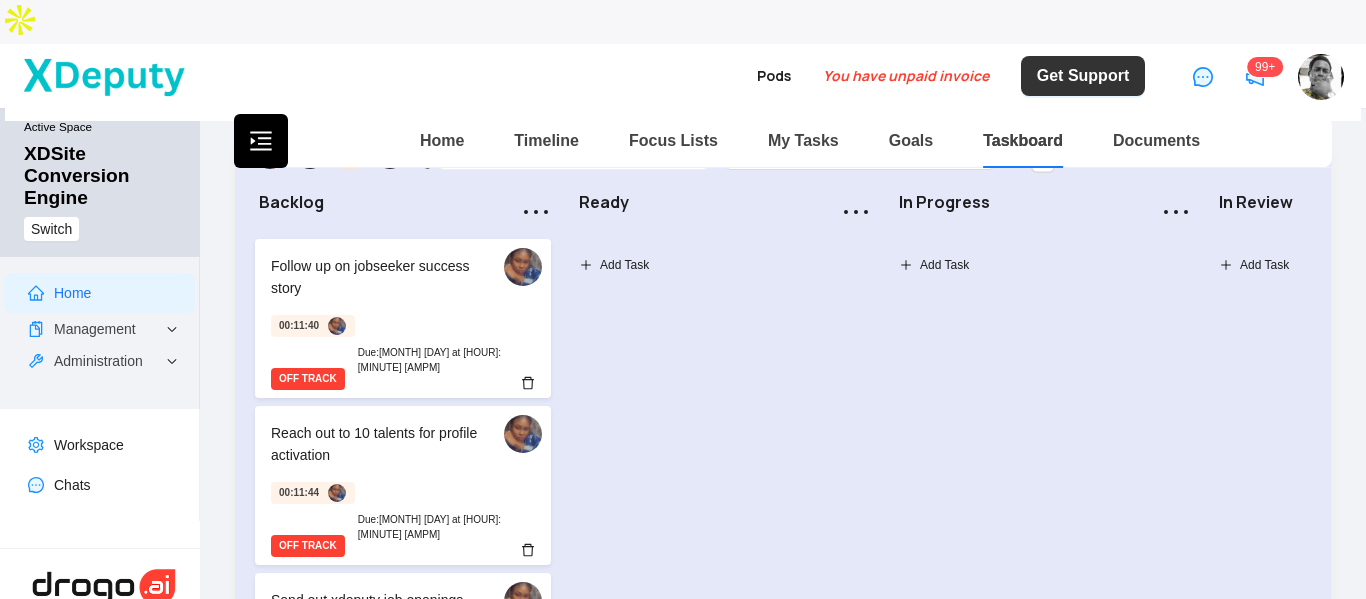scroll, scrollTop: 200, scrollLeft: 0, axis: vertical 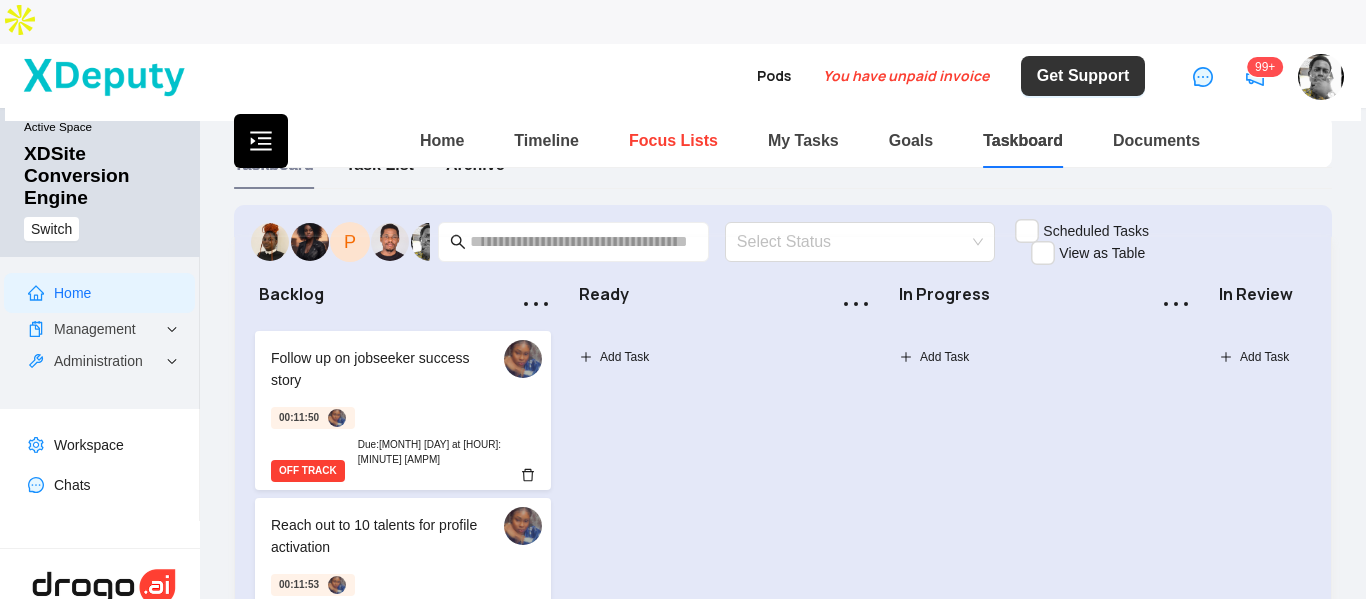 click on "Focus Lists" at bounding box center (673, 140) 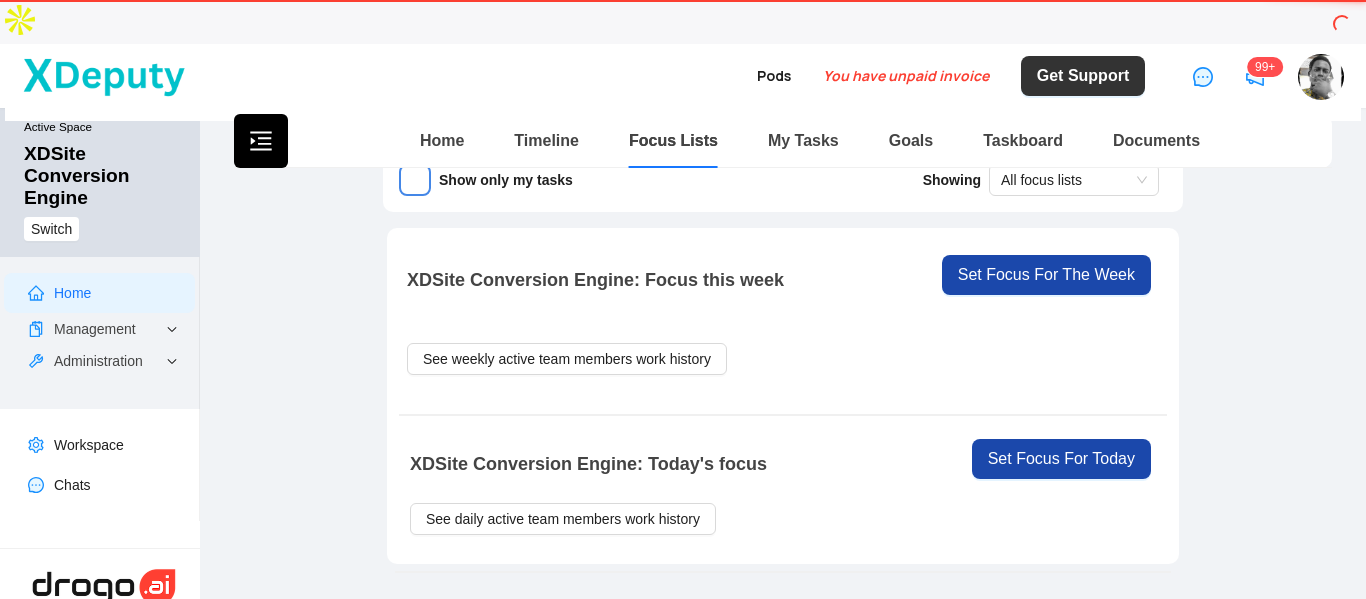 scroll, scrollTop: 0, scrollLeft: 0, axis: both 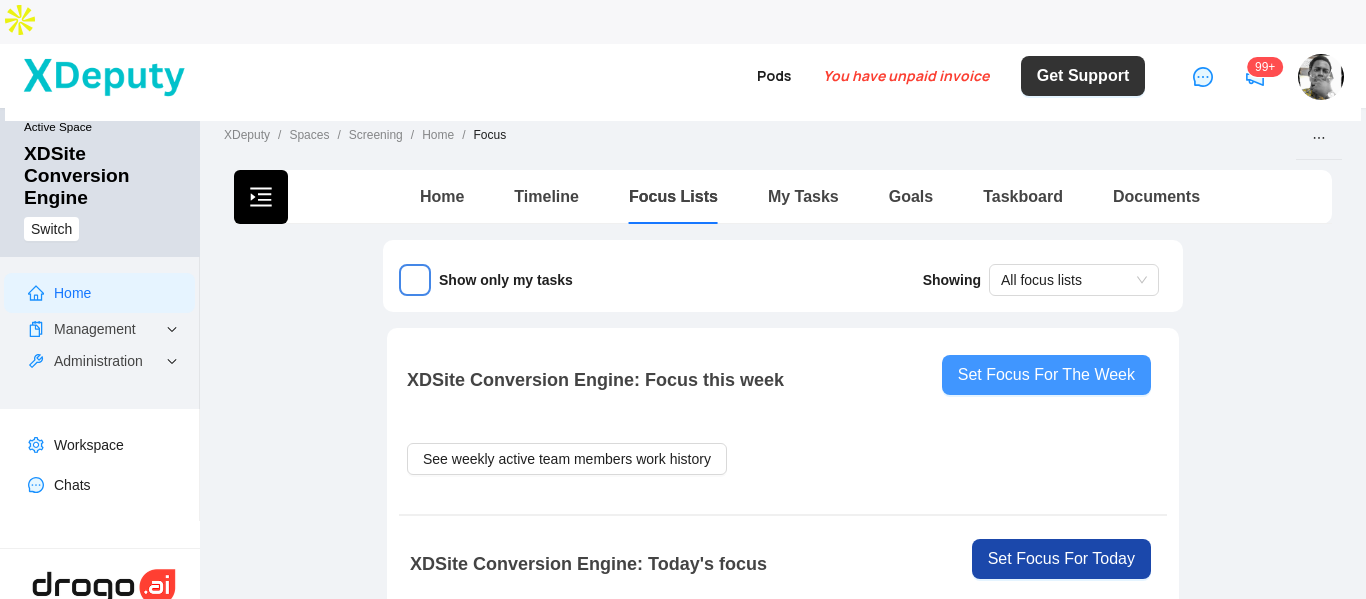 click on "Set Focus For The Week" at bounding box center [1046, 375] 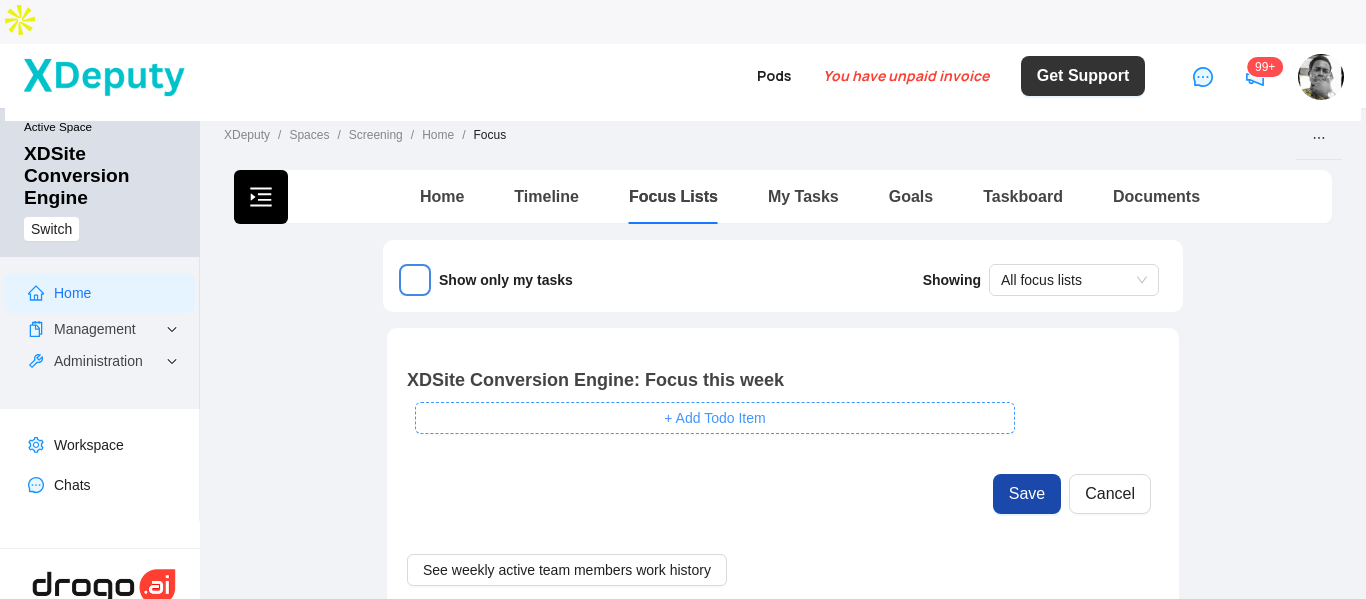 click on "+ Add Todo Item" at bounding box center (714, 418) 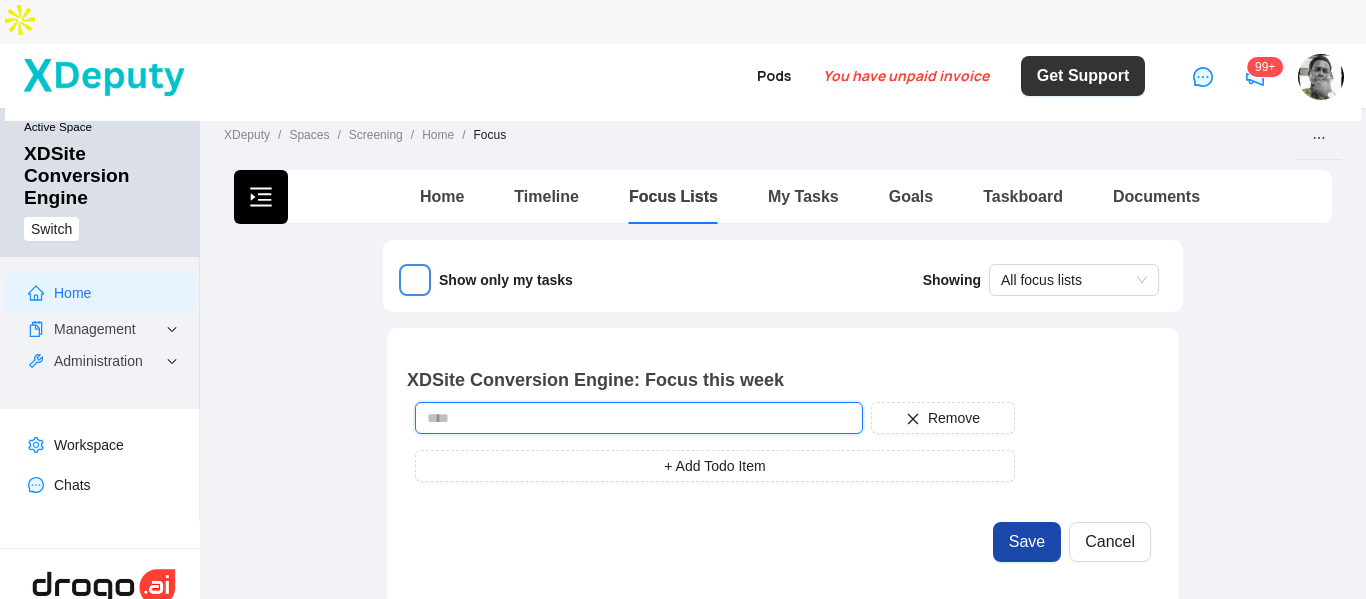 click at bounding box center (639, 418) 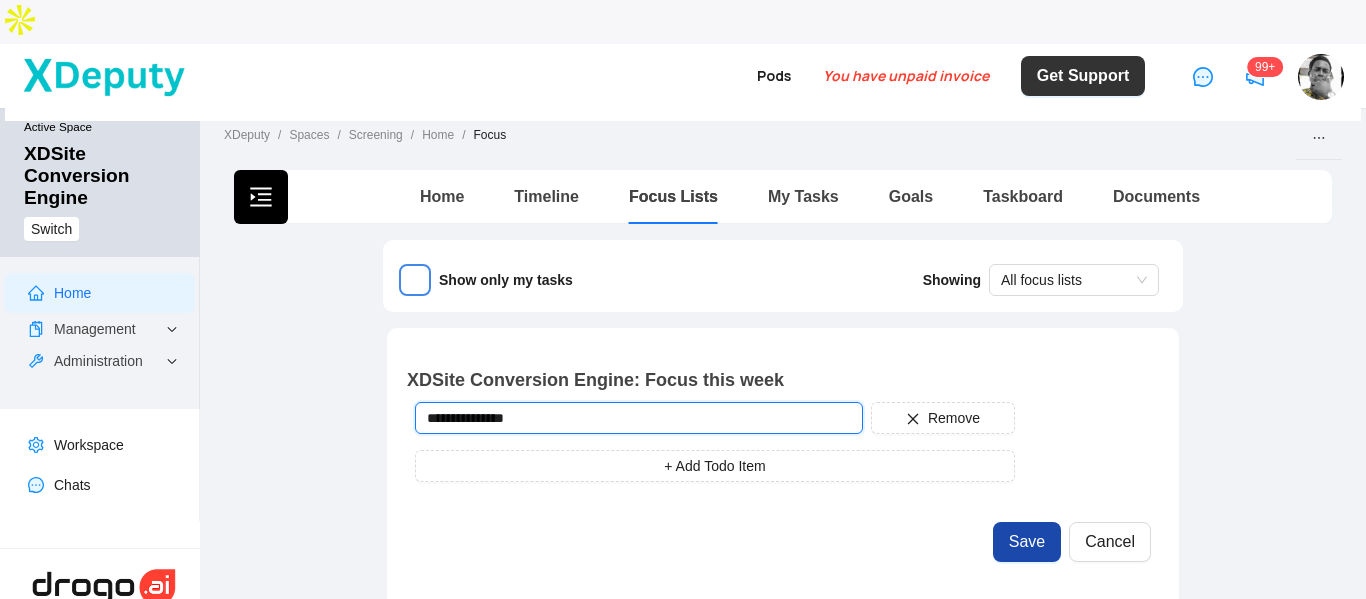 drag, startPoint x: 447, startPoint y: 374, endPoint x: 475, endPoint y: 378, distance: 28.284271 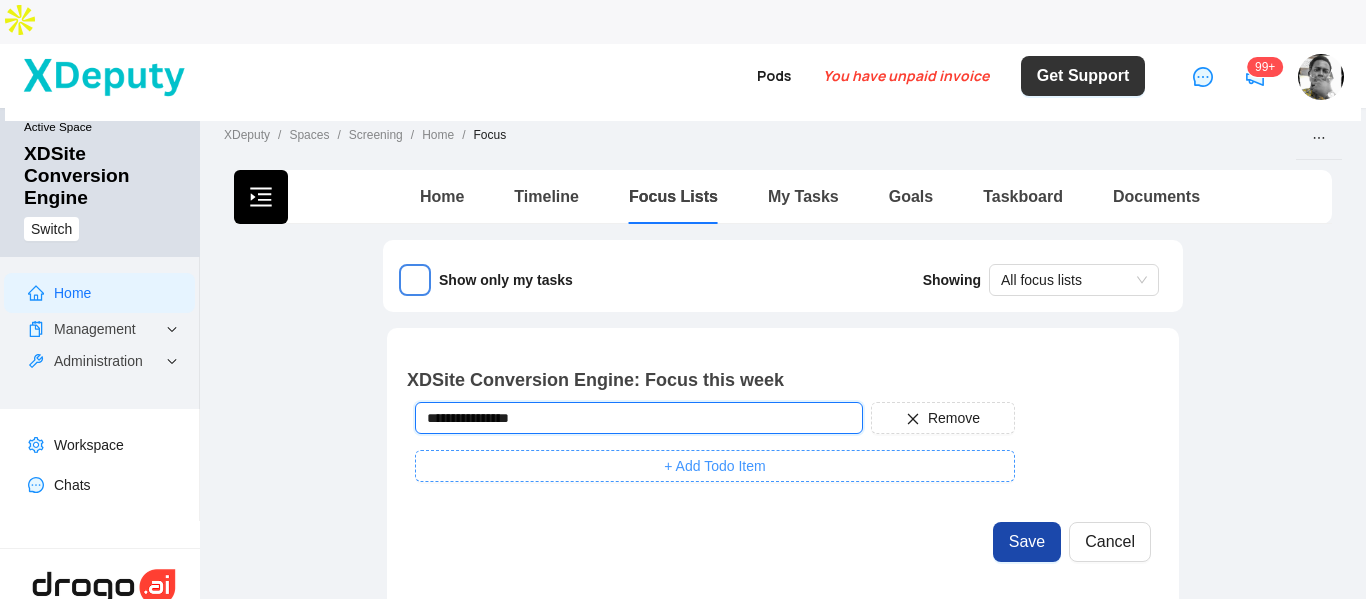 type on "**********" 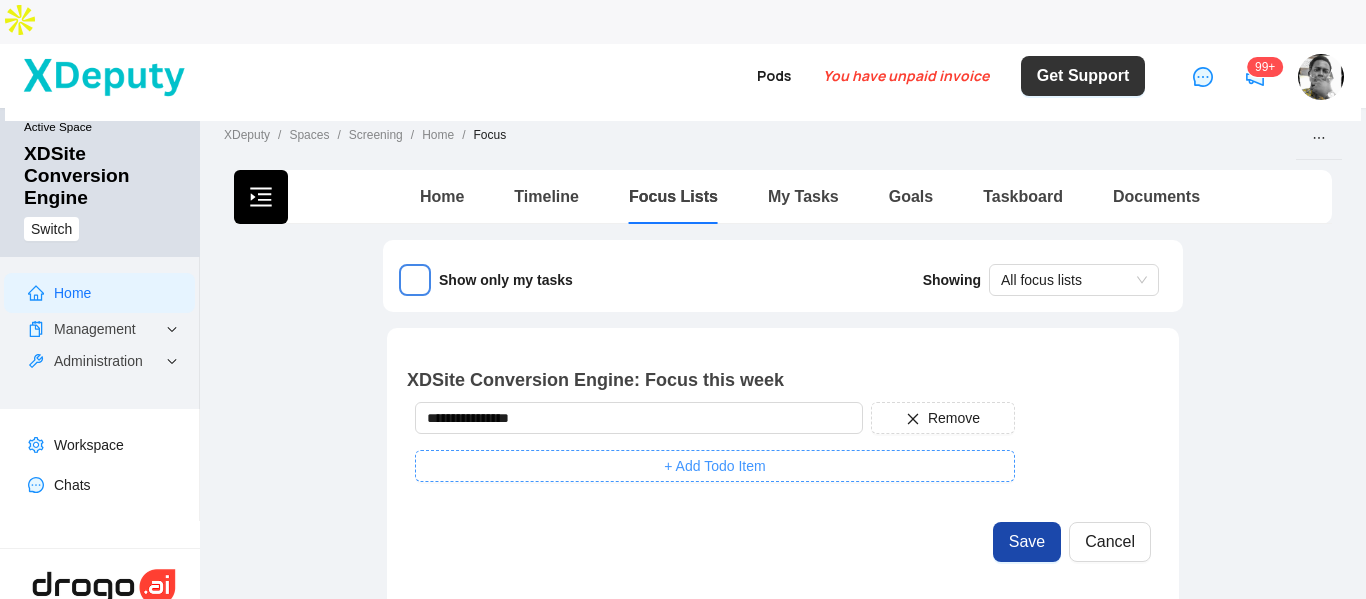 click on "+ Add Todo Item" at bounding box center [714, 466] 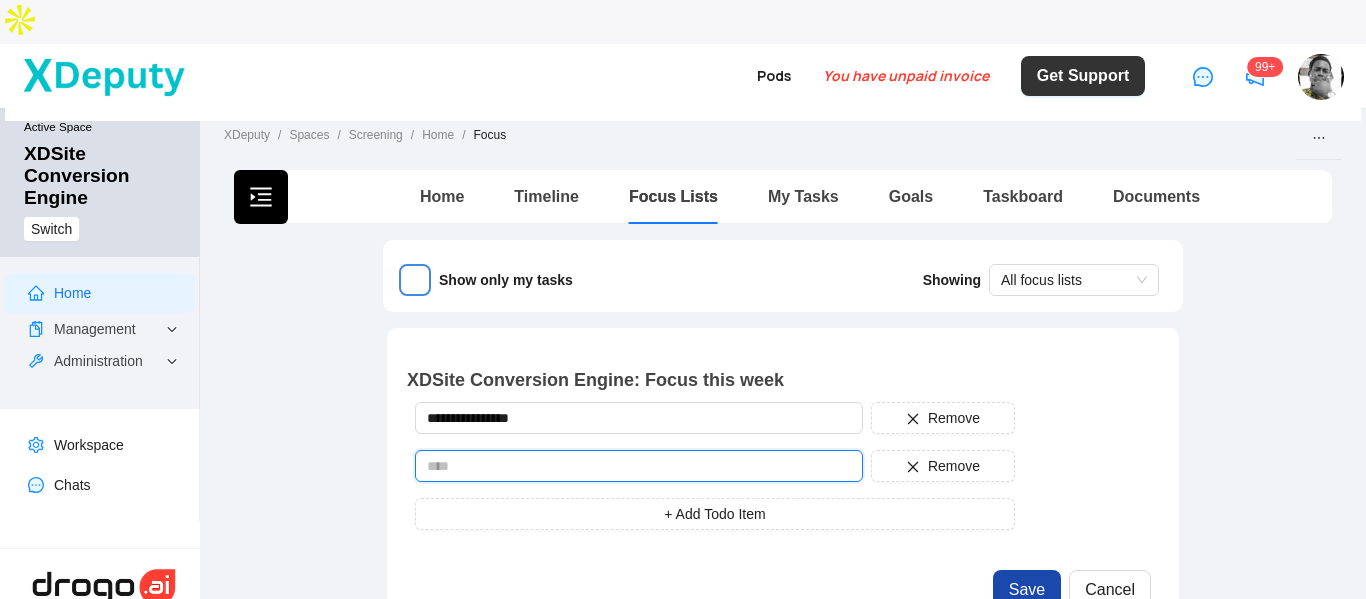 click at bounding box center (639, 466) 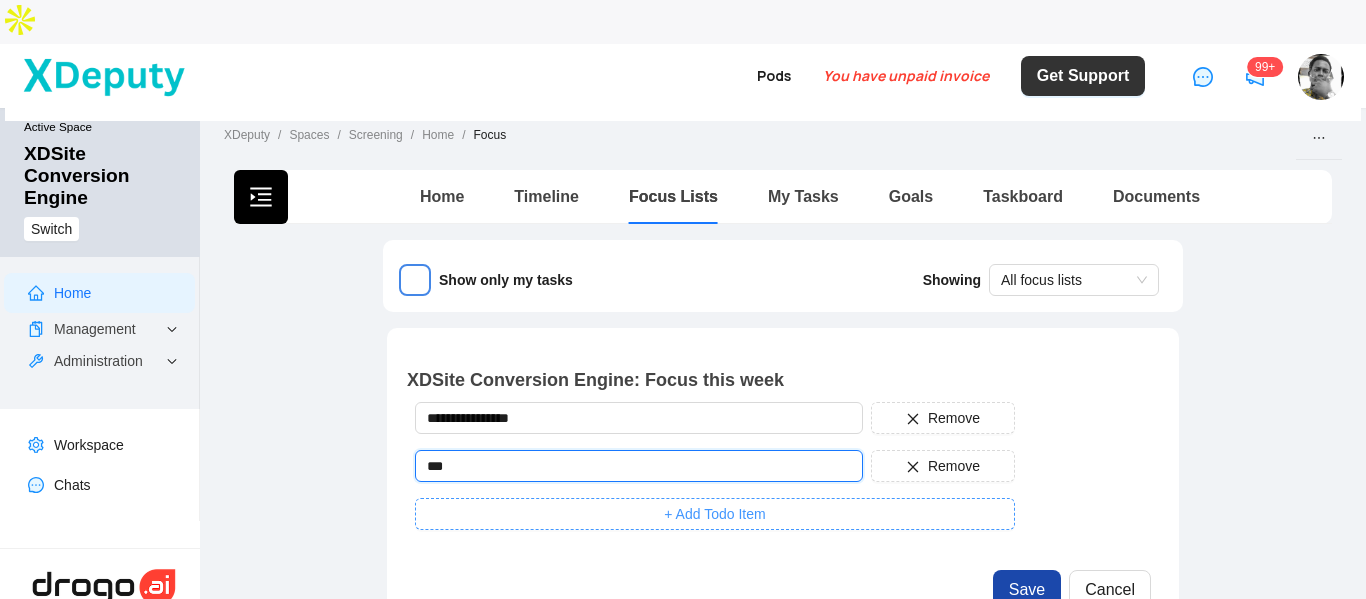 type on "**********" 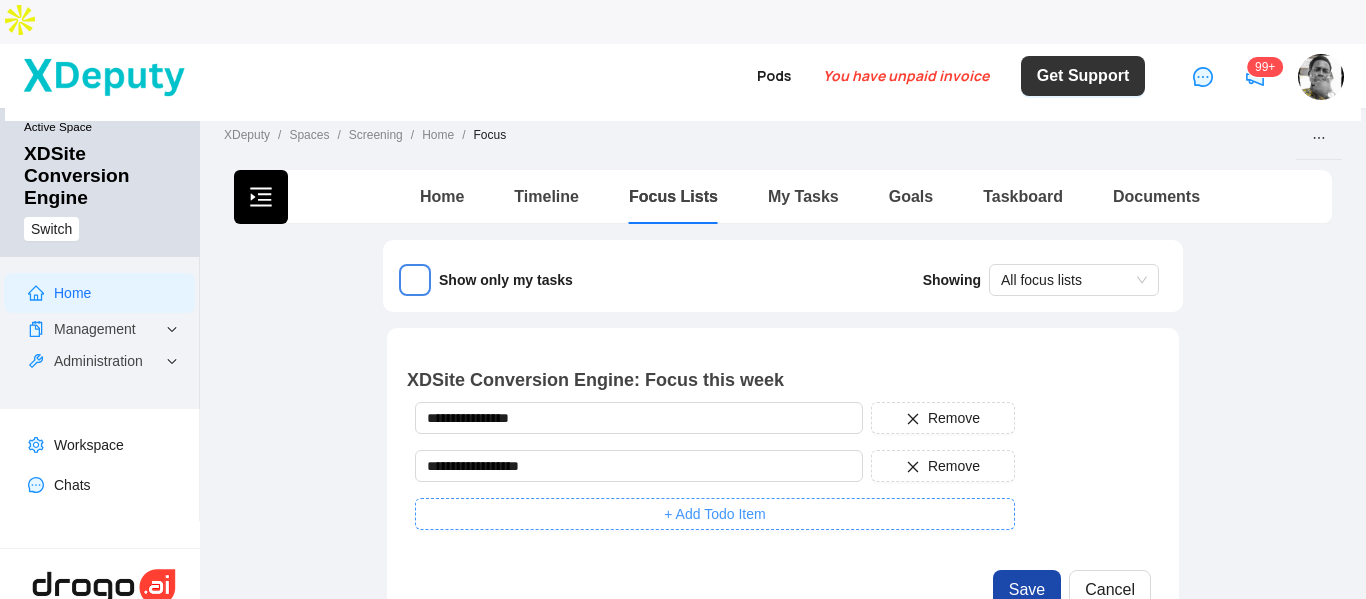 click on "+ Add Todo Item" at bounding box center [715, 514] 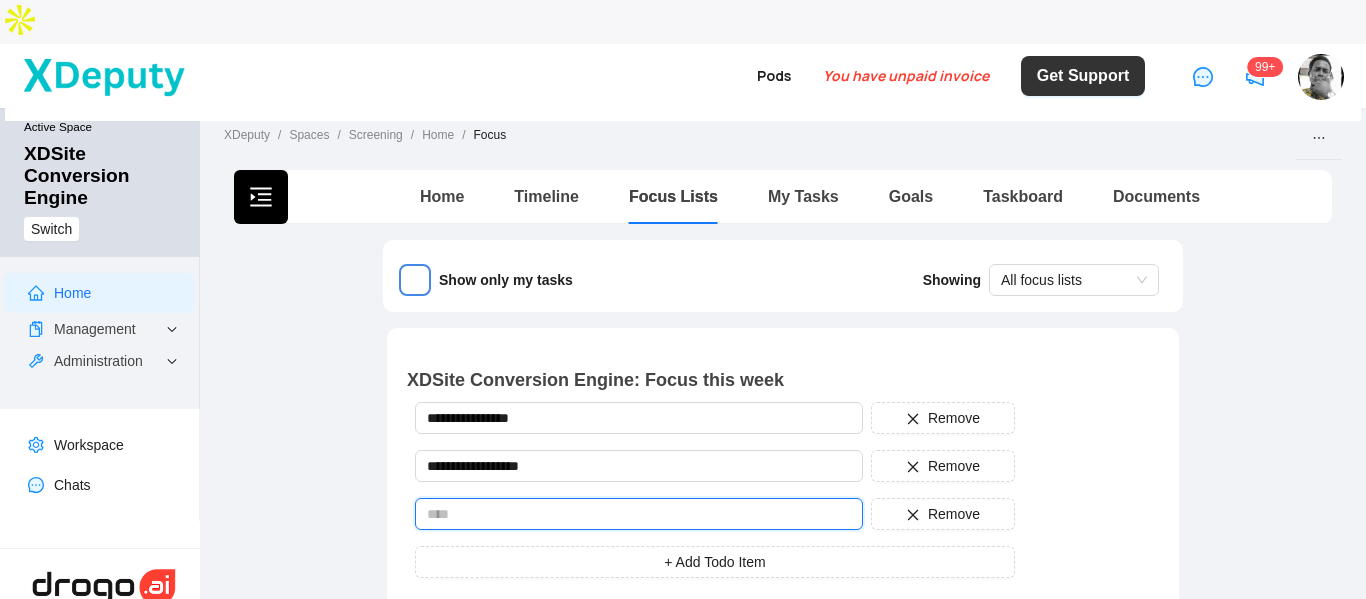 click at bounding box center [639, 514] 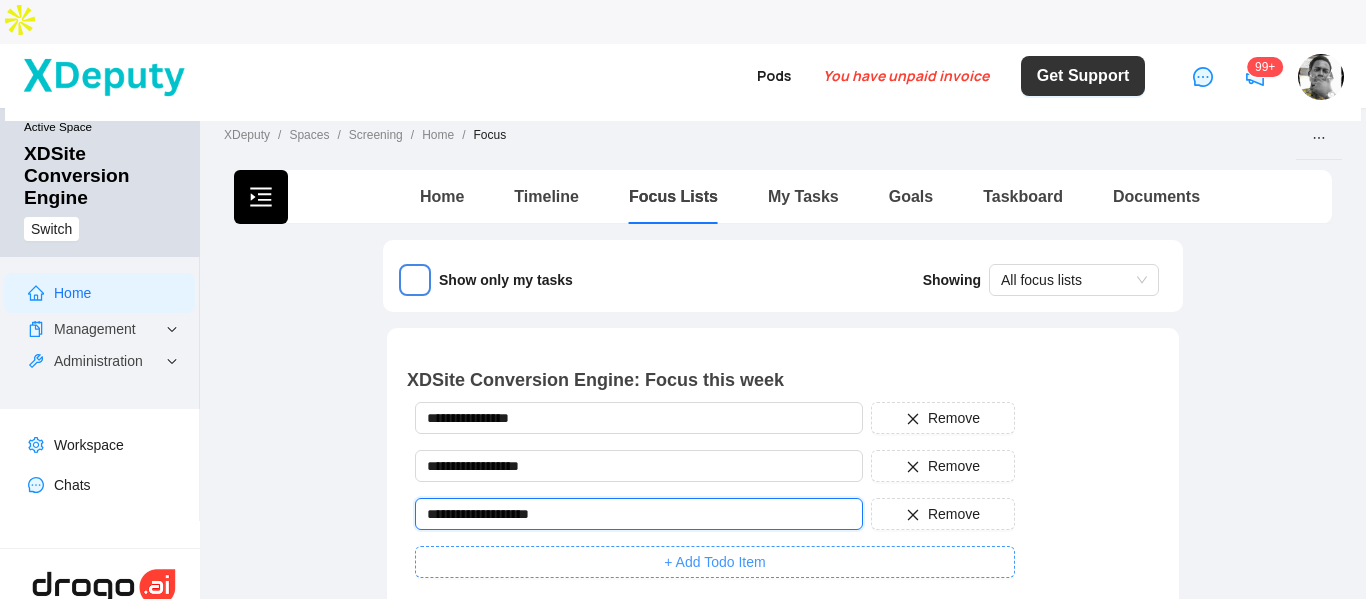 type on "**********" 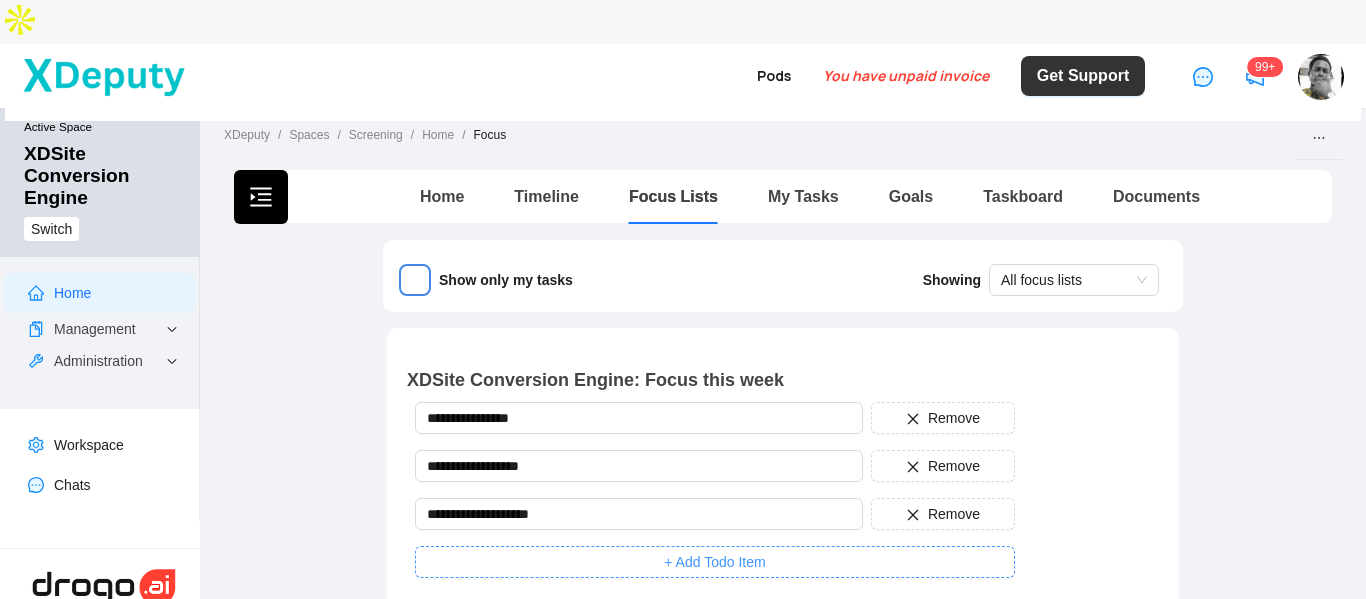 click on "+ Add Todo Item" at bounding box center (715, 562) 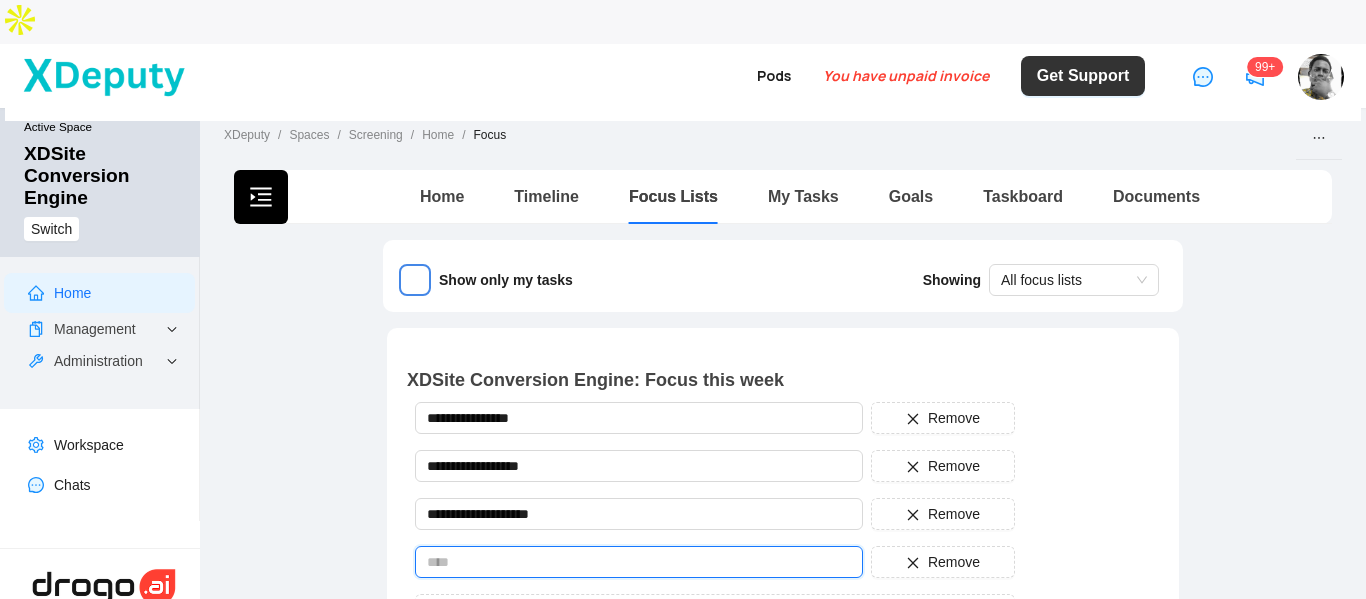 click at bounding box center [639, 562] 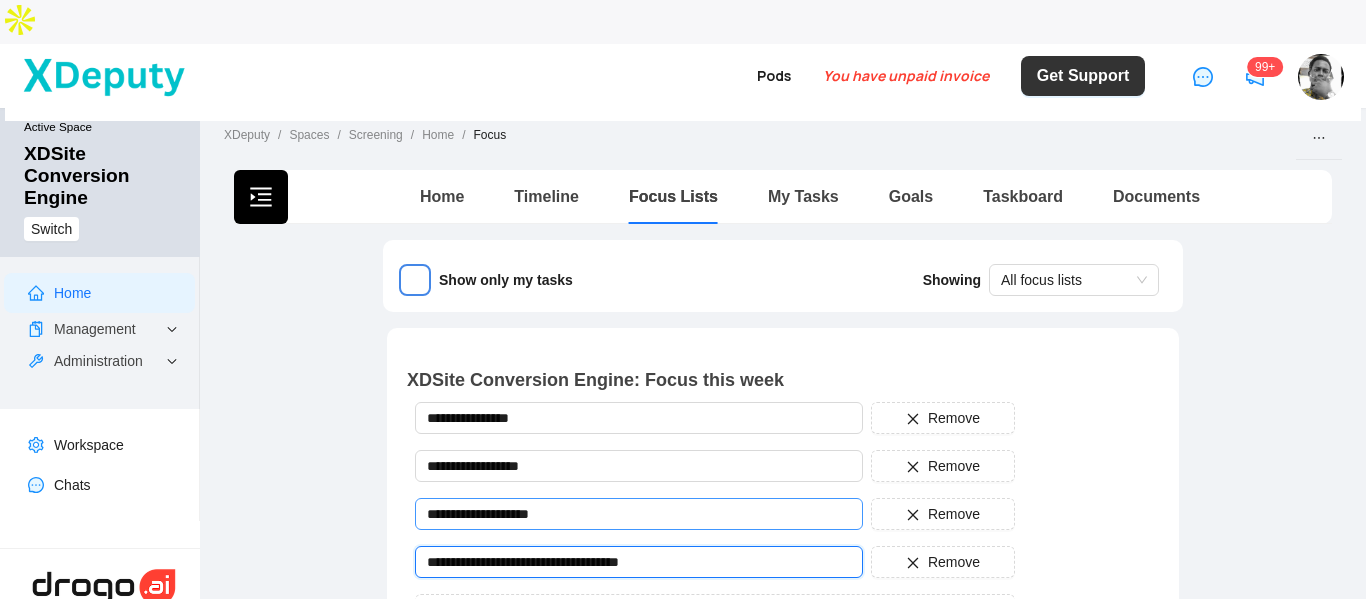 scroll, scrollTop: 100, scrollLeft: 0, axis: vertical 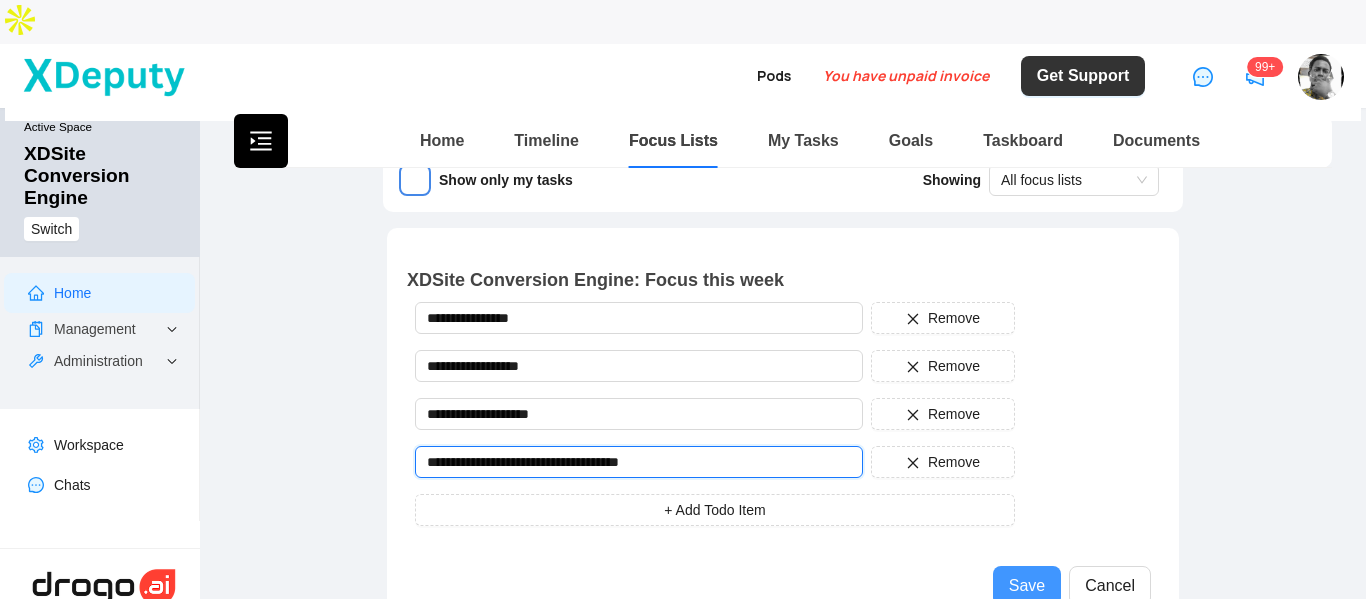 type on "**********" 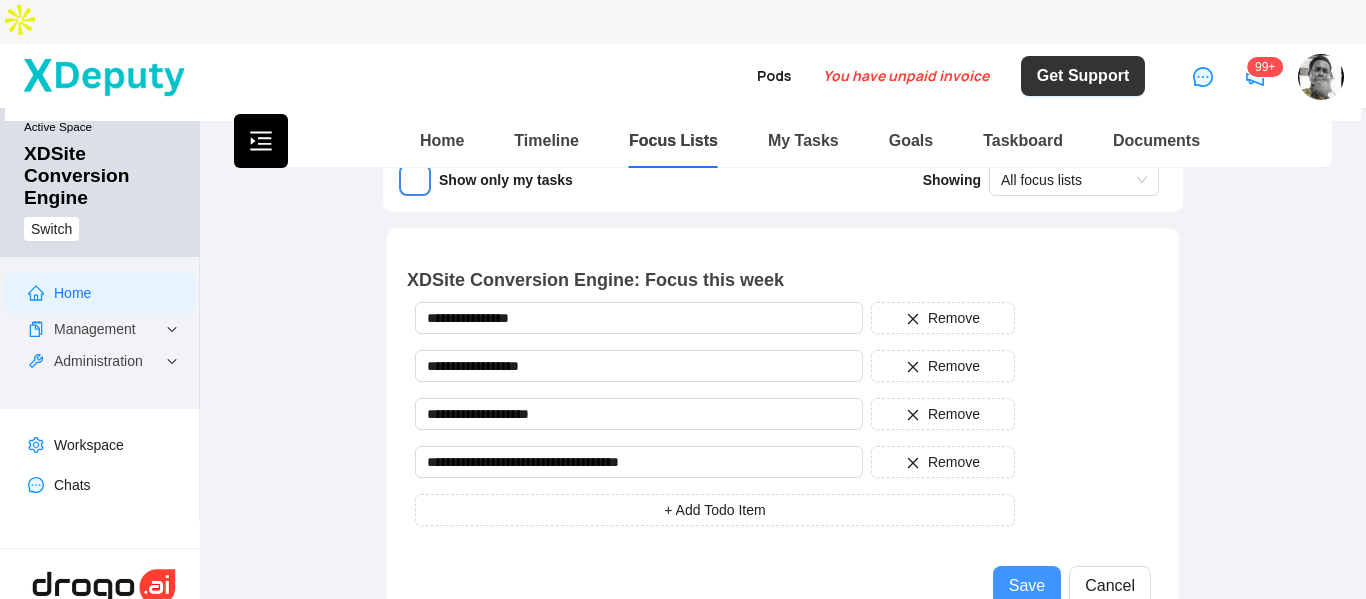click on "Save" at bounding box center [1027, 586] 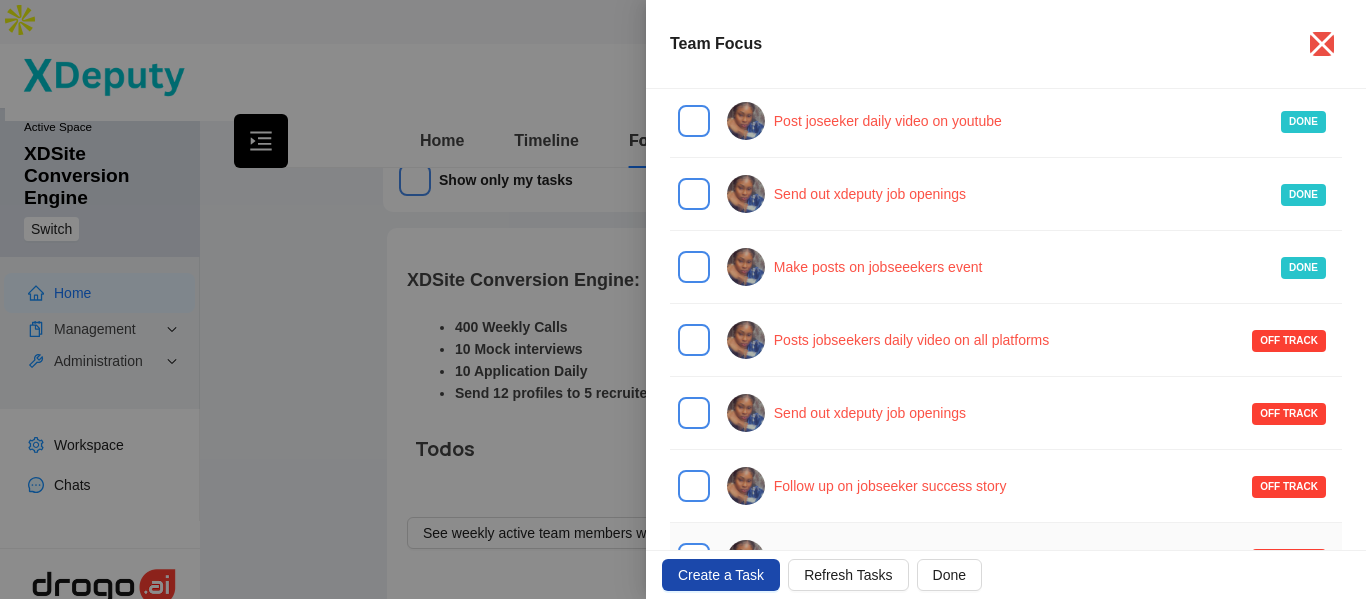 scroll, scrollTop: 498, scrollLeft: 0, axis: vertical 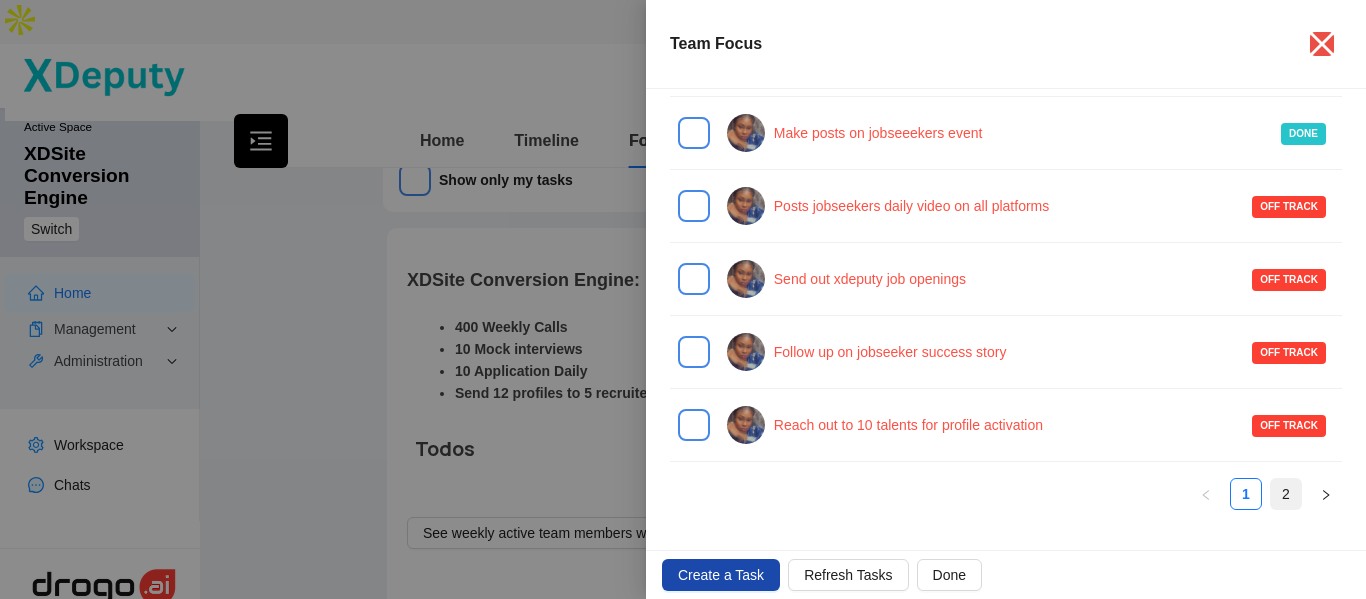 click on "2" at bounding box center [1286, 494] 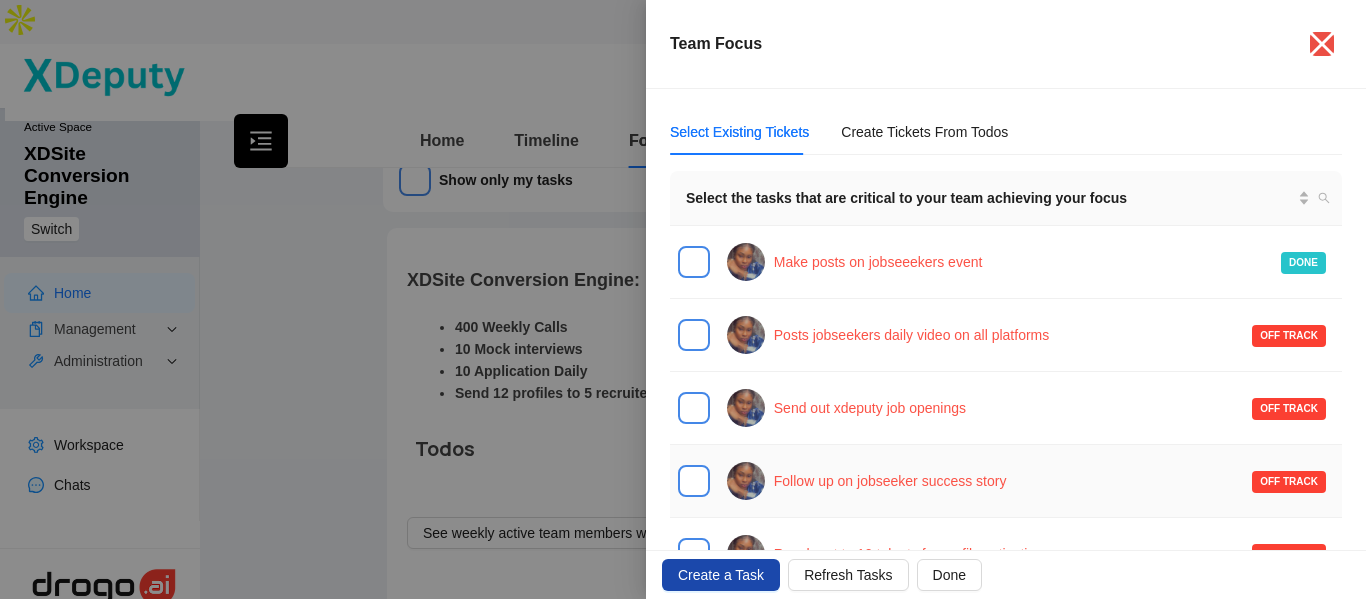scroll, scrollTop: 0, scrollLeft: 0, axis: both 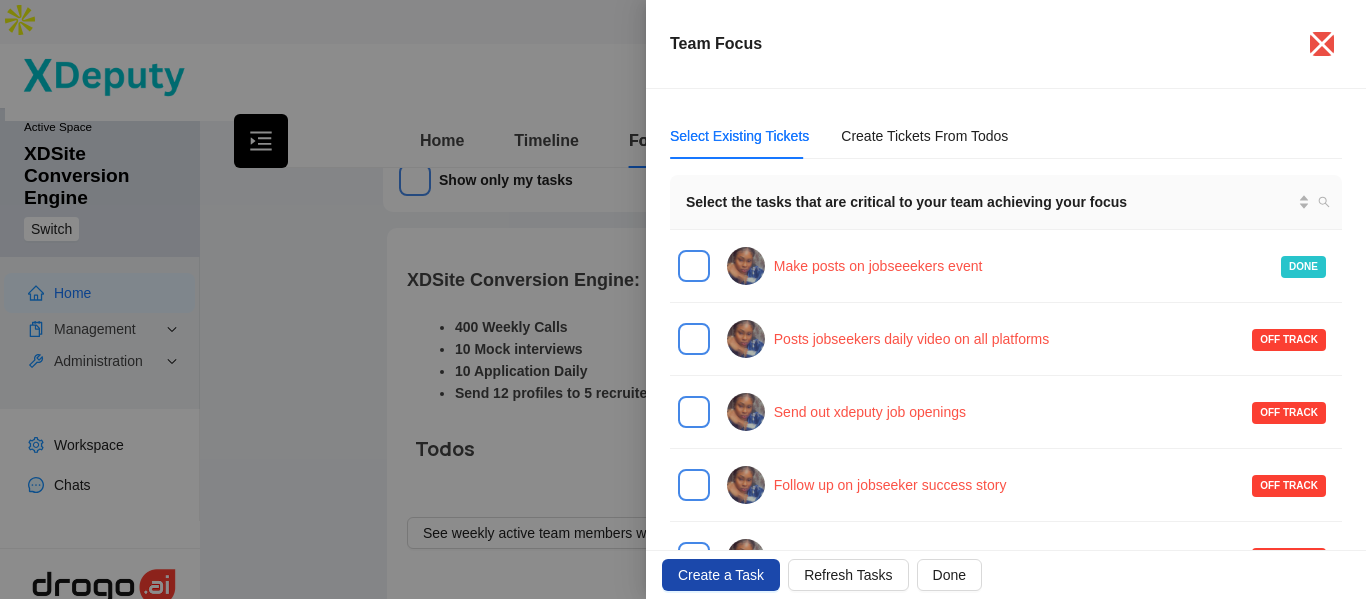 click on "Select Existing Tickets" at bounding box center [739, 136] 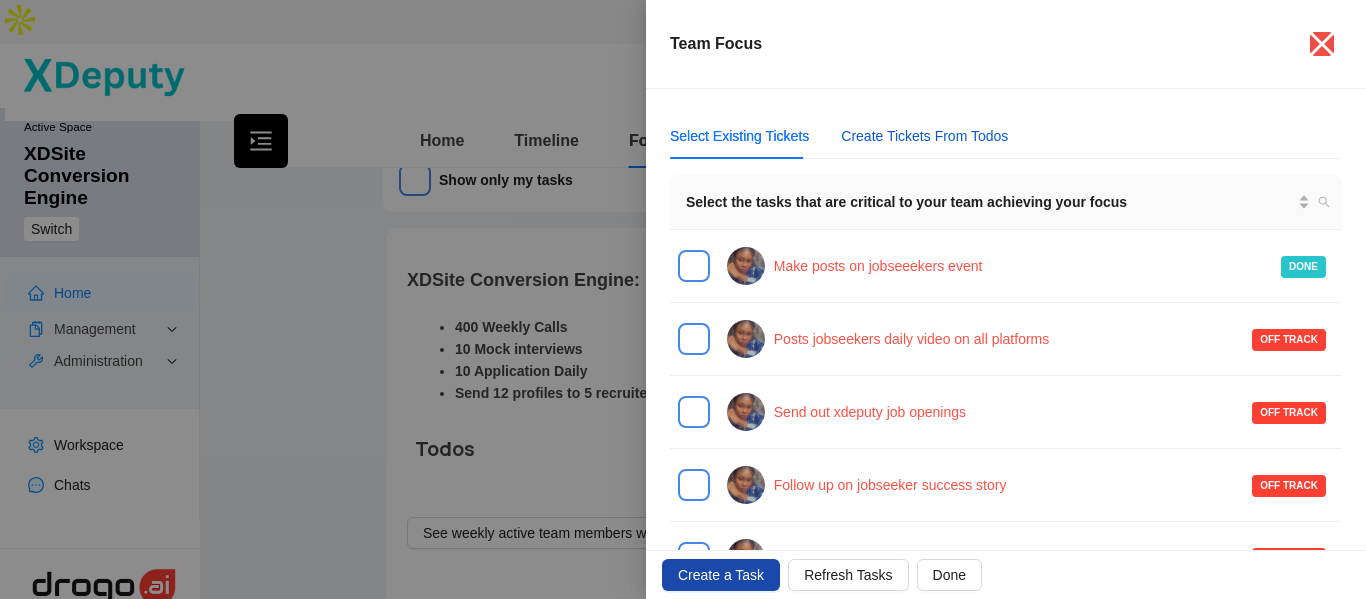 click on "Create Tickets From Todos" at bounding box center (924, 136) 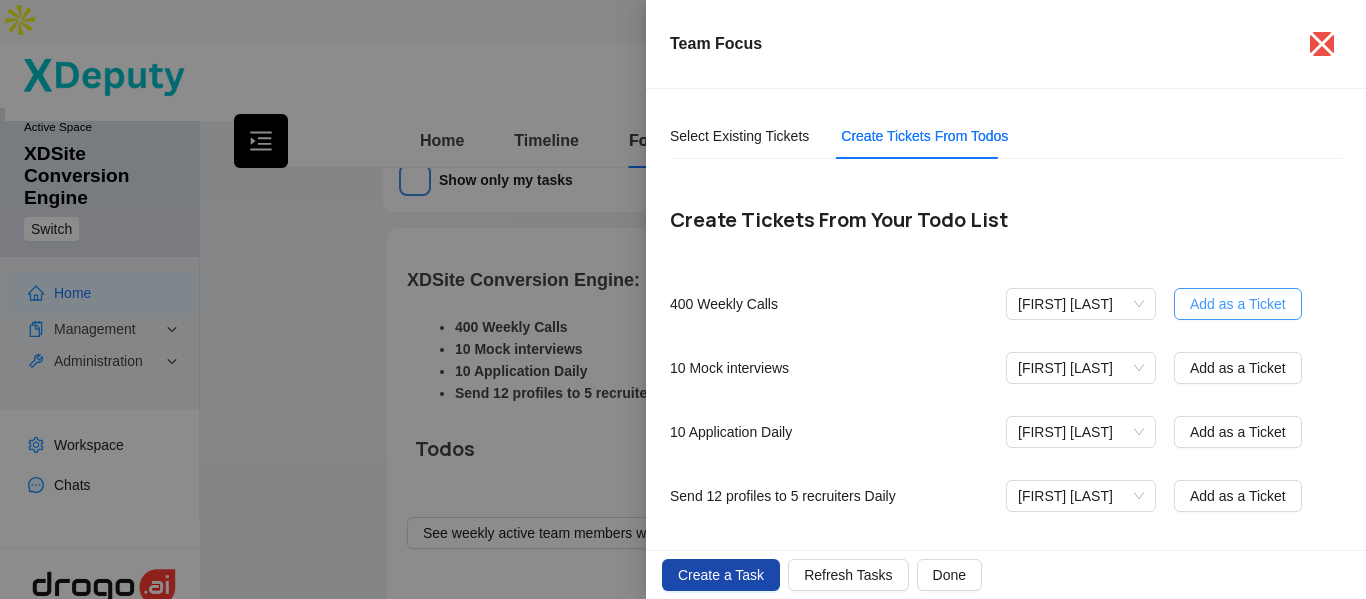 click on "Add as a Ticket" at bounding box center [1238, 304] 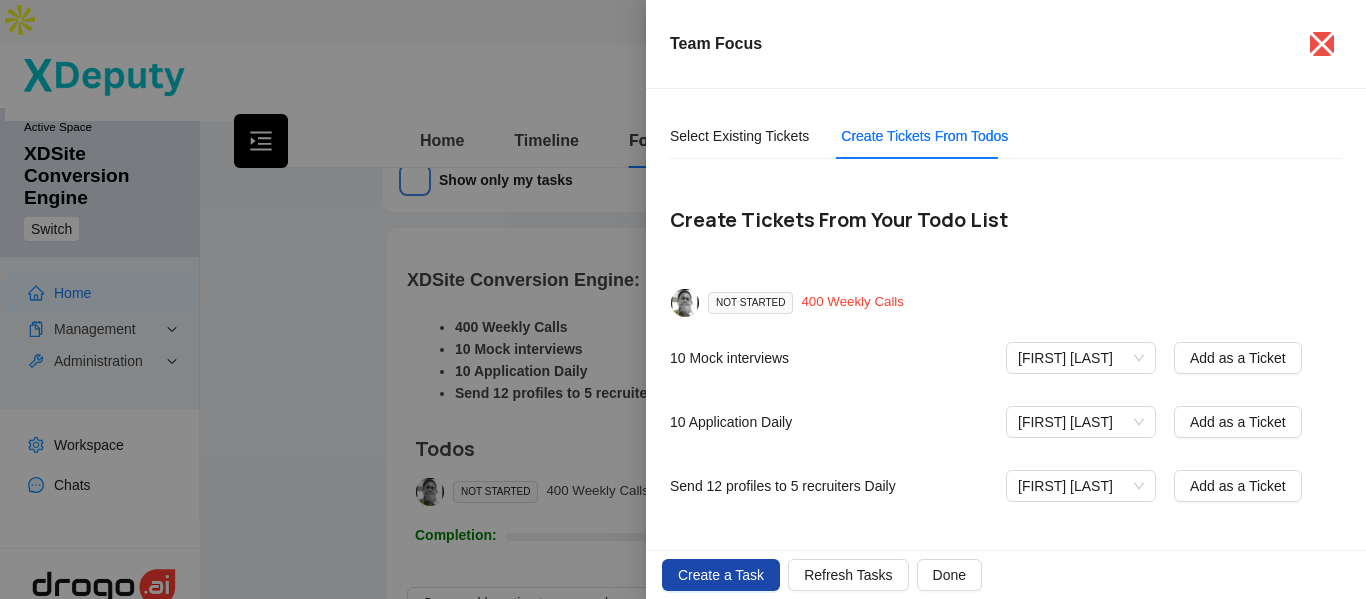click on "400 Weekly Calls" at bounding box center (852, 303) 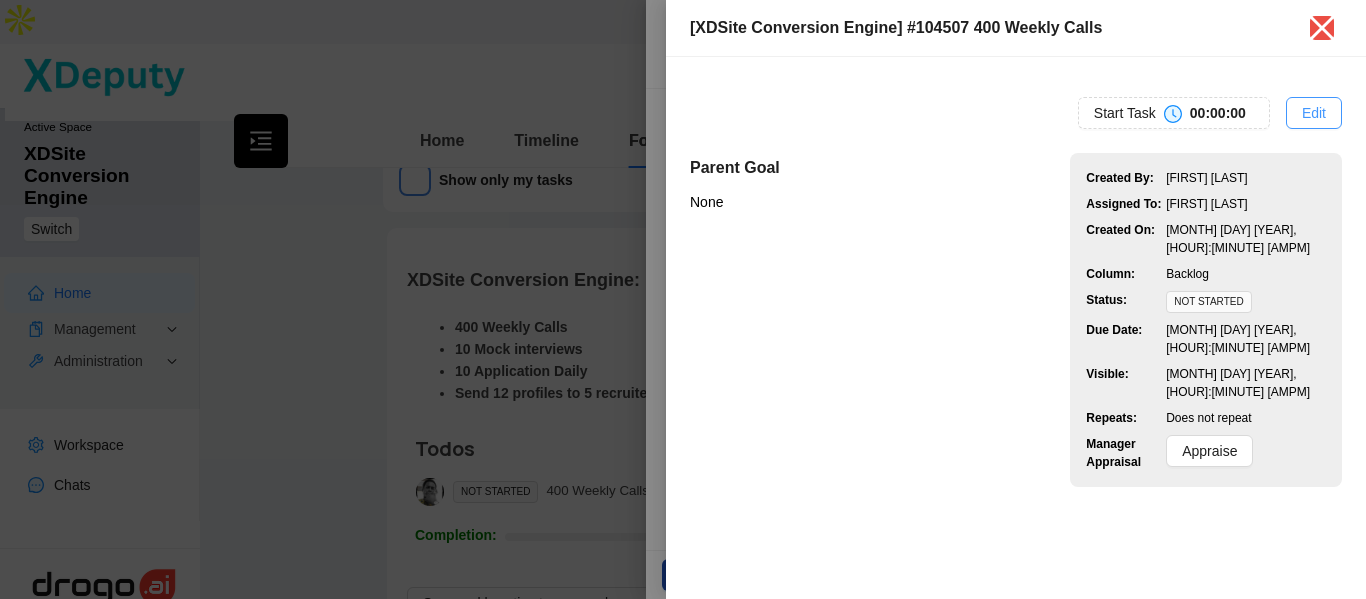click on "Edit" at bounding box center (1314, 113) 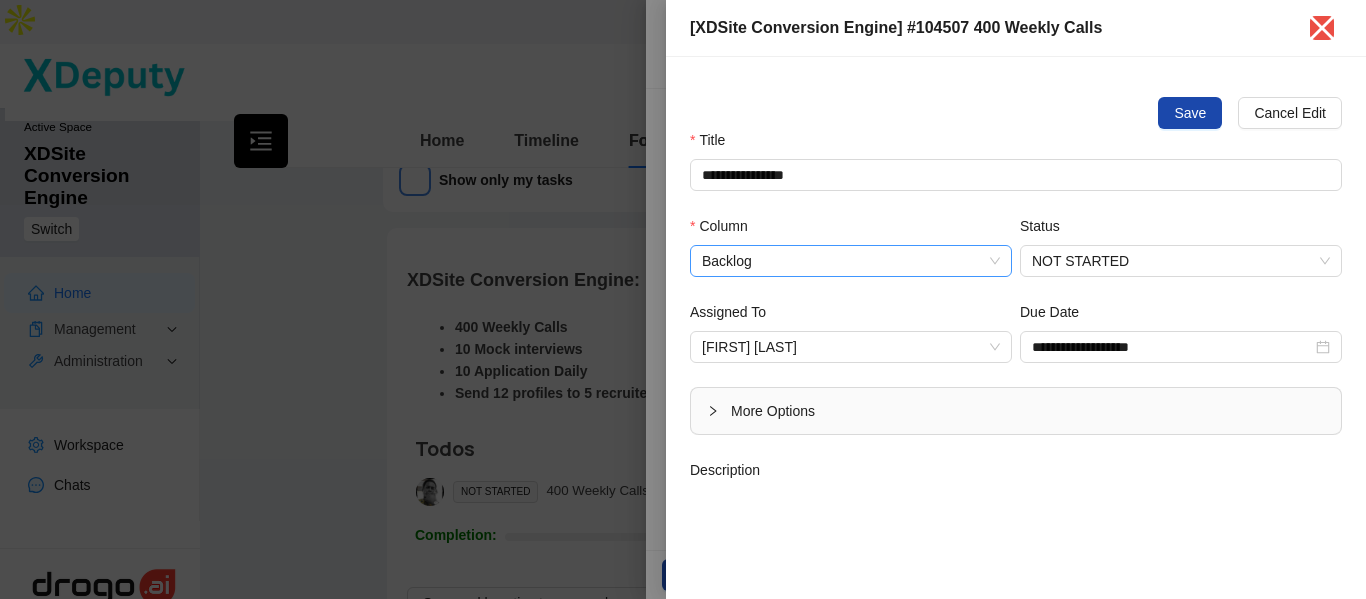 type 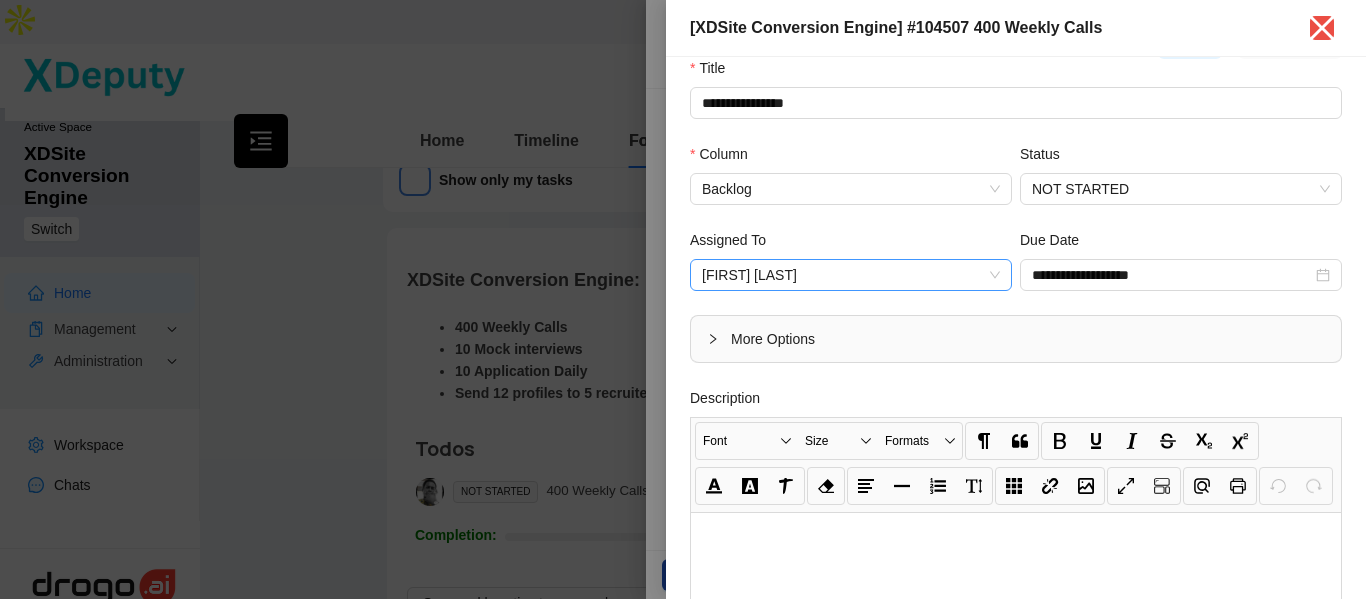 scroll, scrollTop: 0, scrollLeft: 0, axis: both 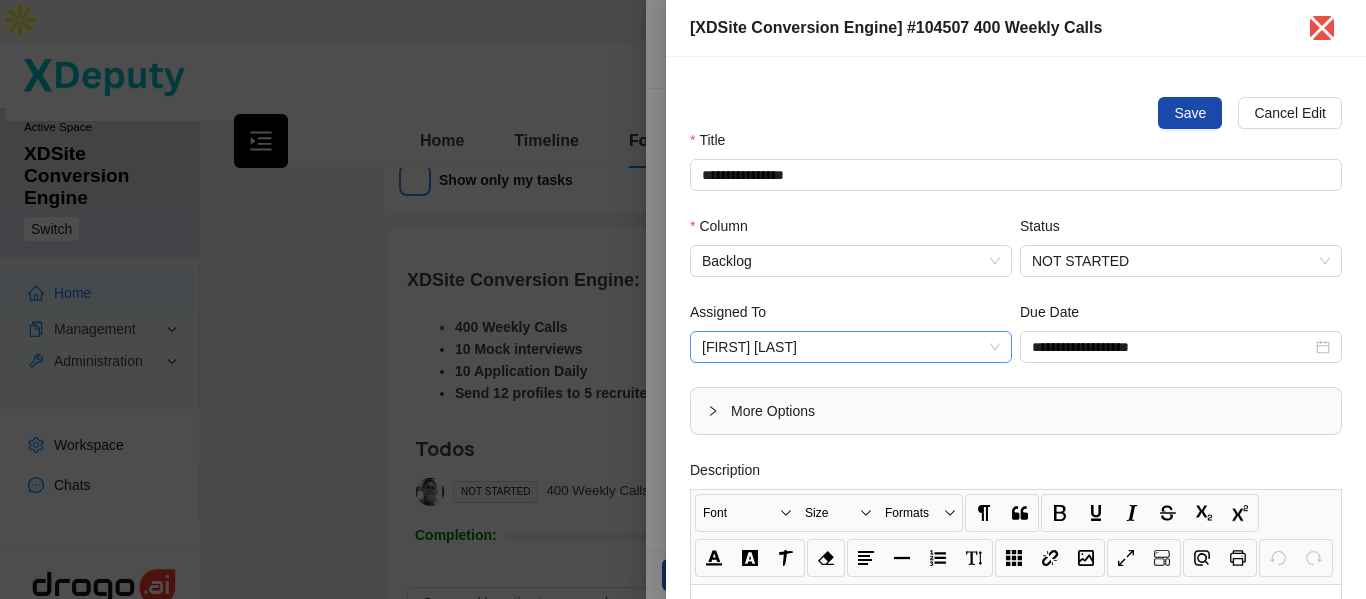 click on "[FIRST] [LAST]" at bounding box center (851, 347) 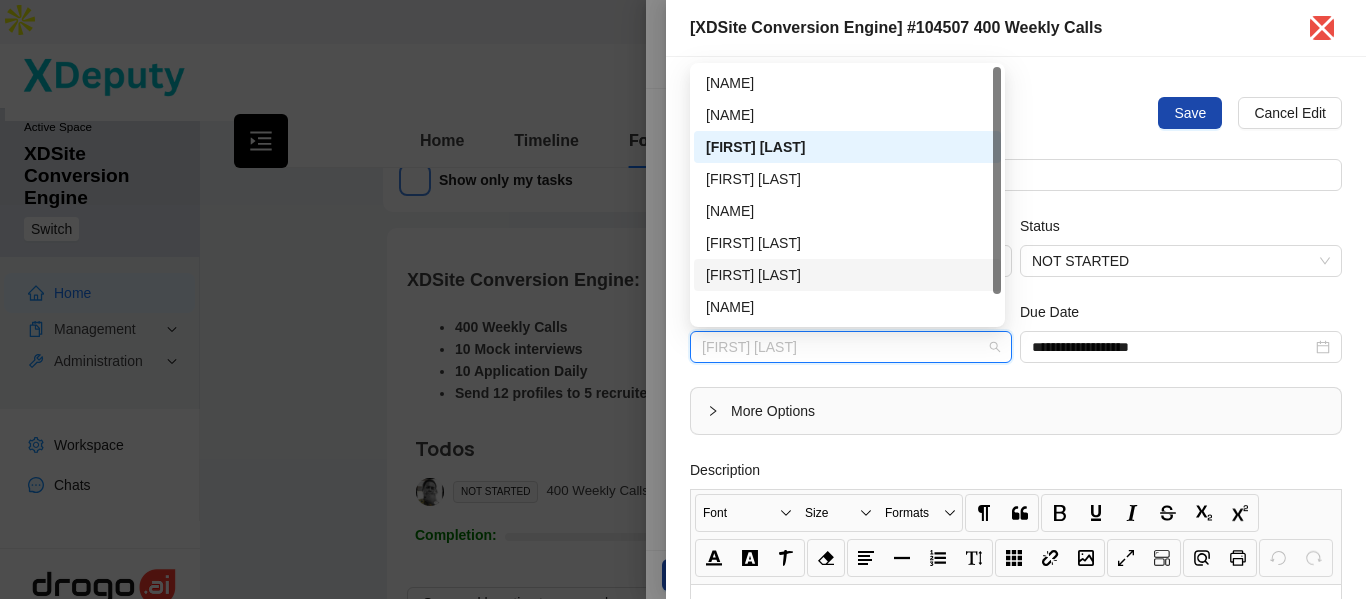 click on "[FIRST] [LAST]" at bounding box center (847, 275) 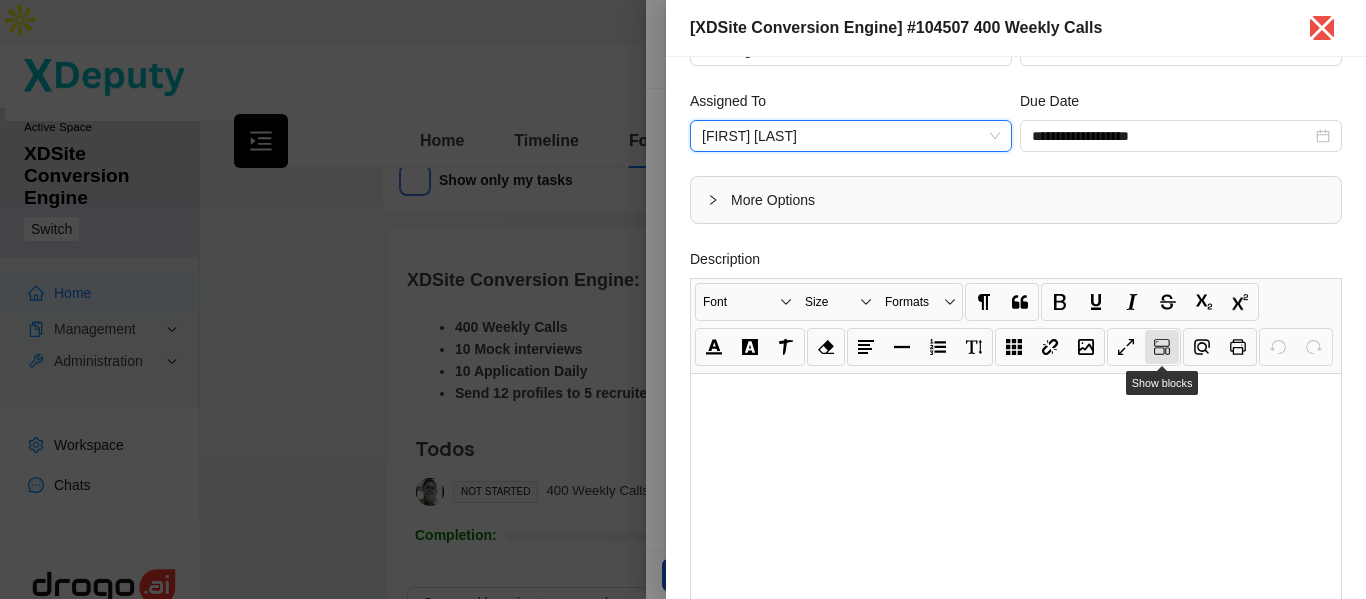 scroll, scrollTop: 200, scrollLeft: 0, axis: vertical 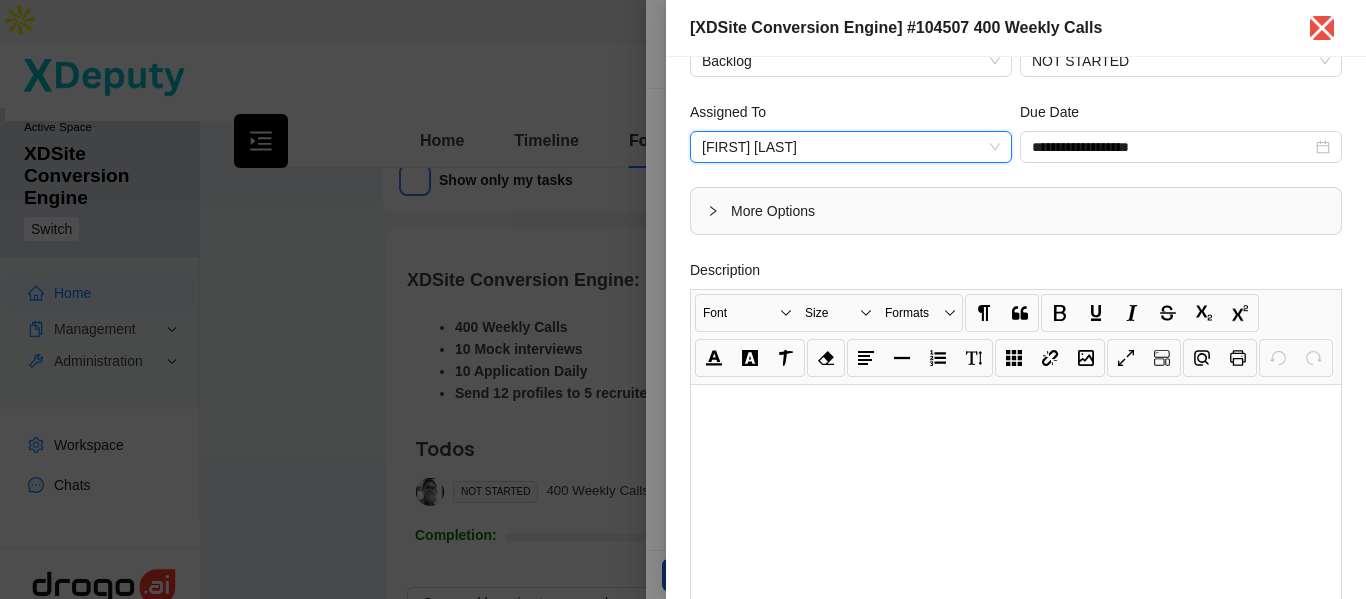 click at bounding box center (719, 211) 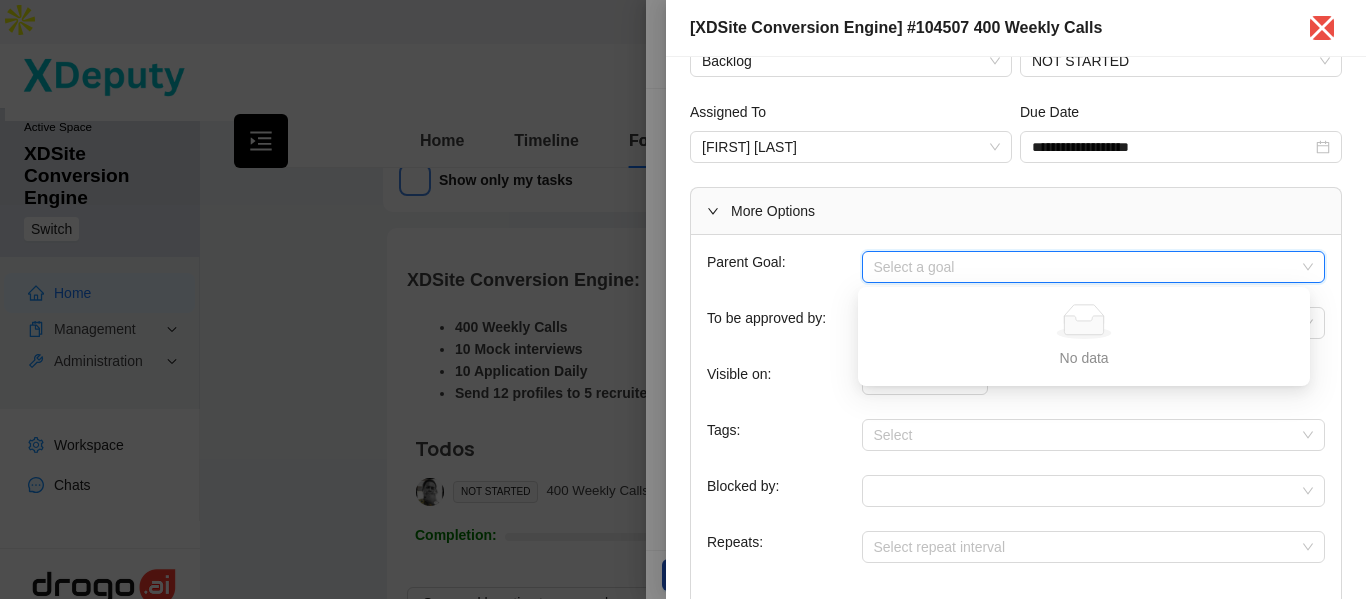 click at bounding box center (1094, 267) 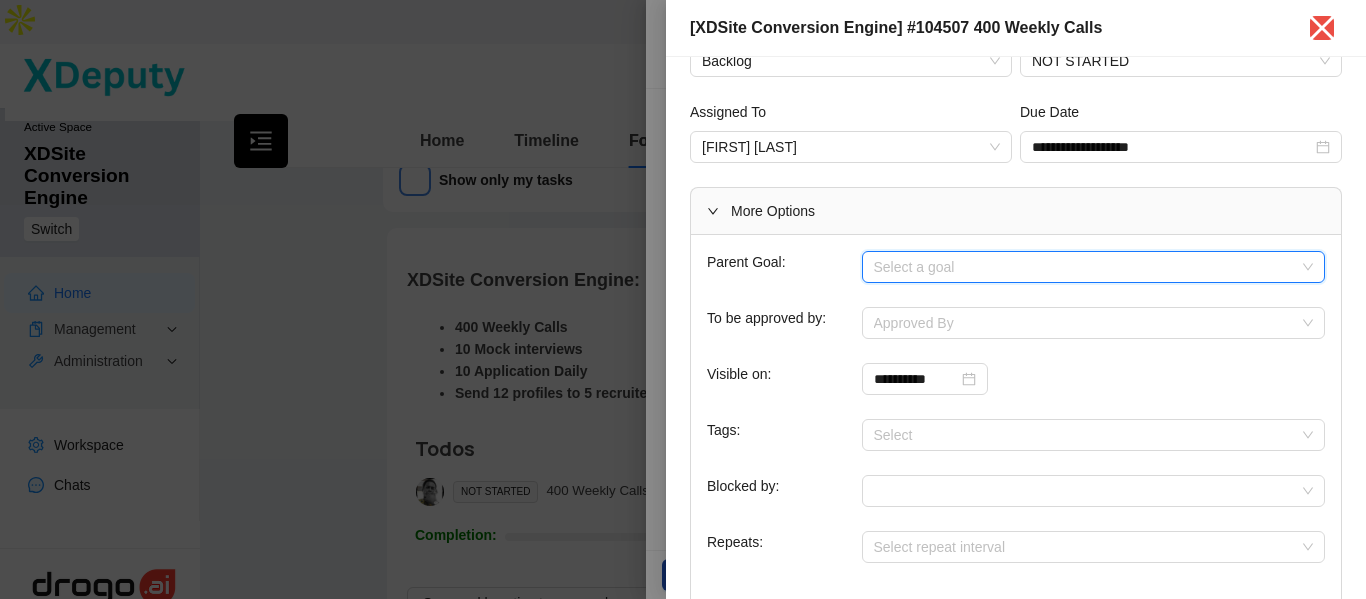 click at bounding box center [1094, 267] 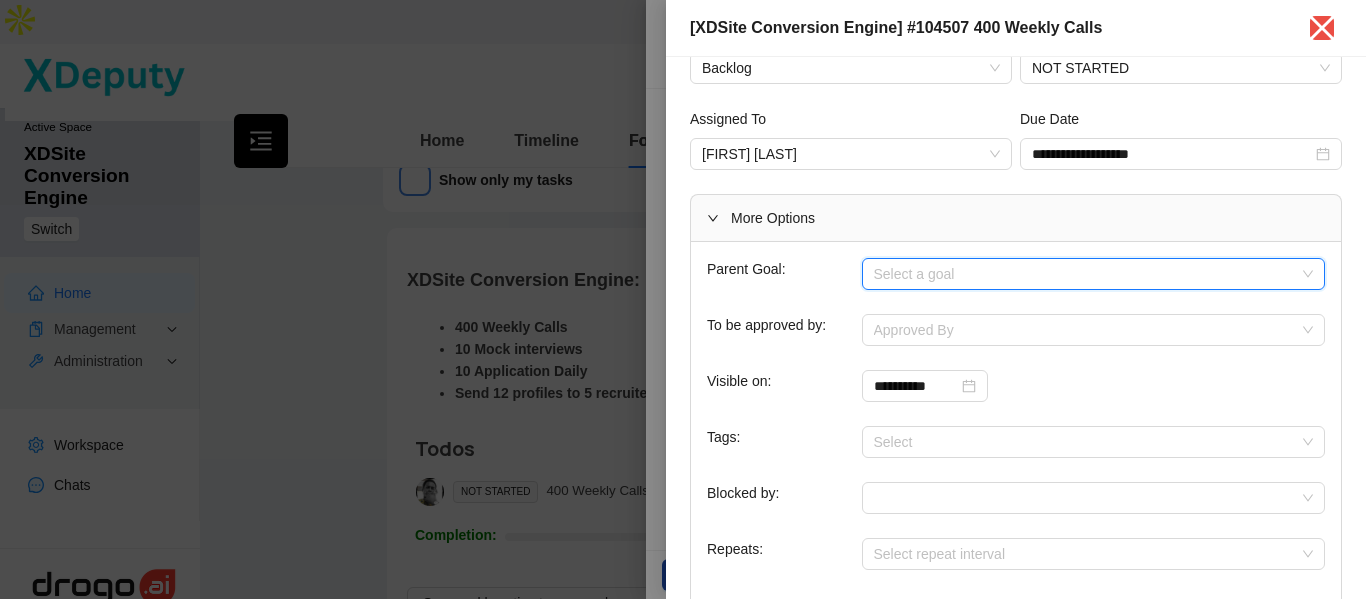 scroll, scrollTop: 500, scrollLeft: 0, axis: vertical 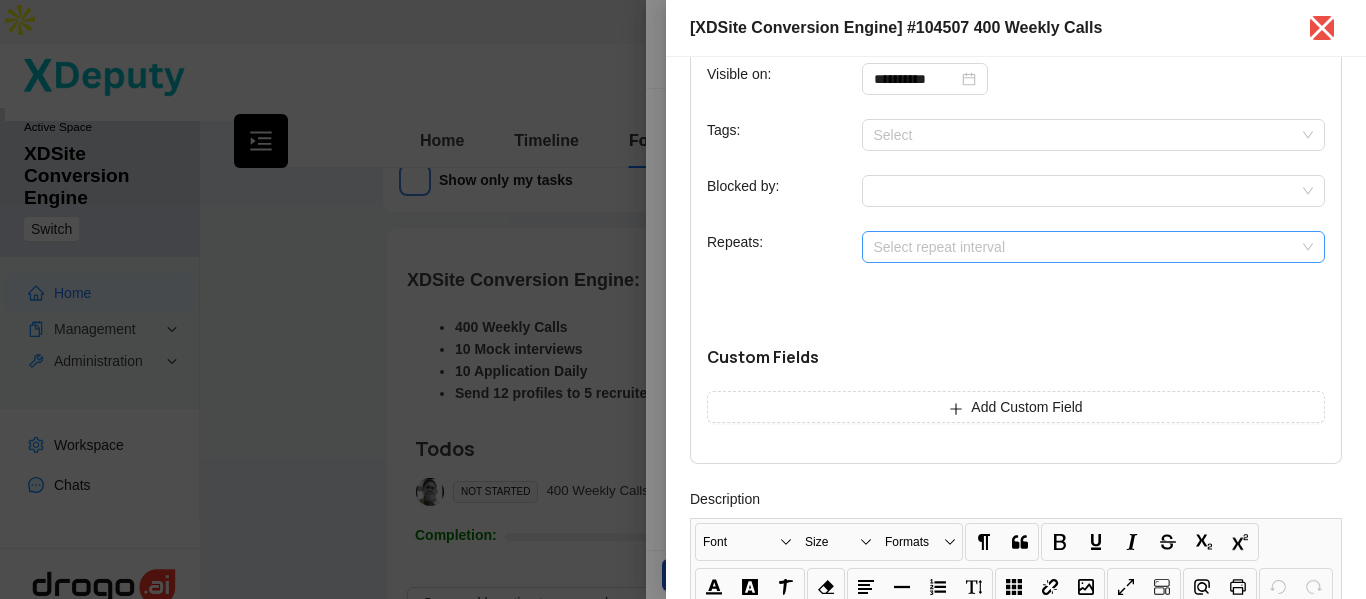 click at bounding box center (1094, 247) 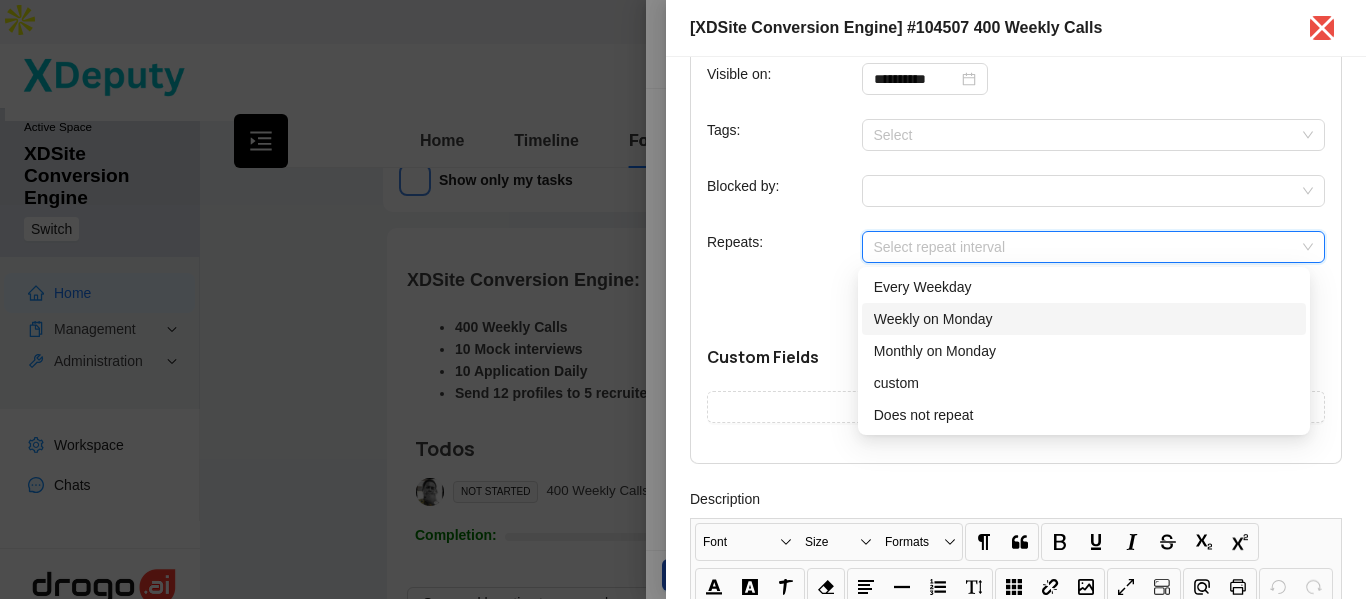 click on "Weekly on Monday" at bounding box center (1084, 319) 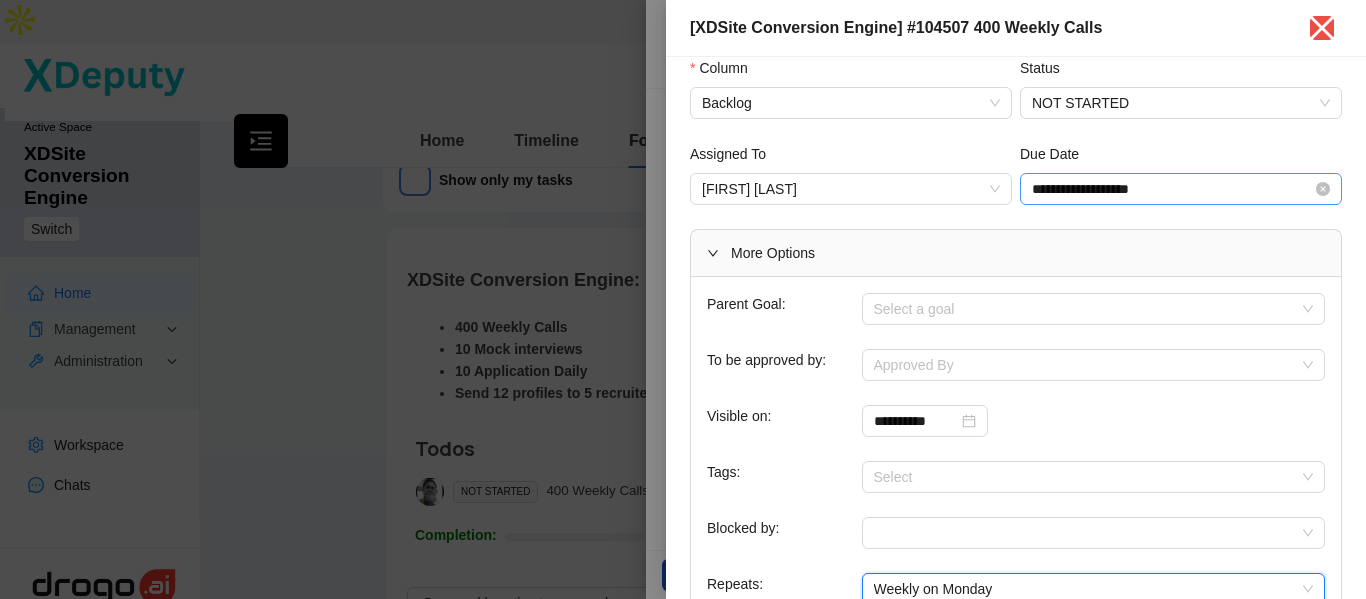 scroll, scrollTop: 0, scrollLeft: 0, axis: both 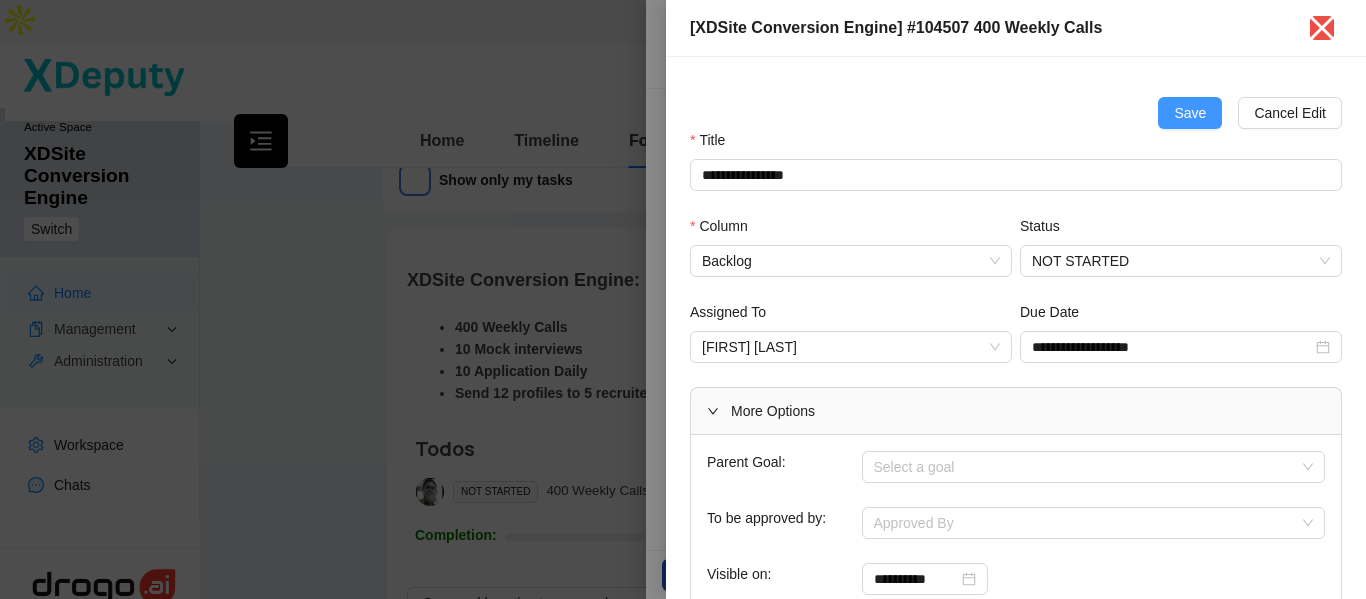 click on "Save" at bounding box center [1190, 113] 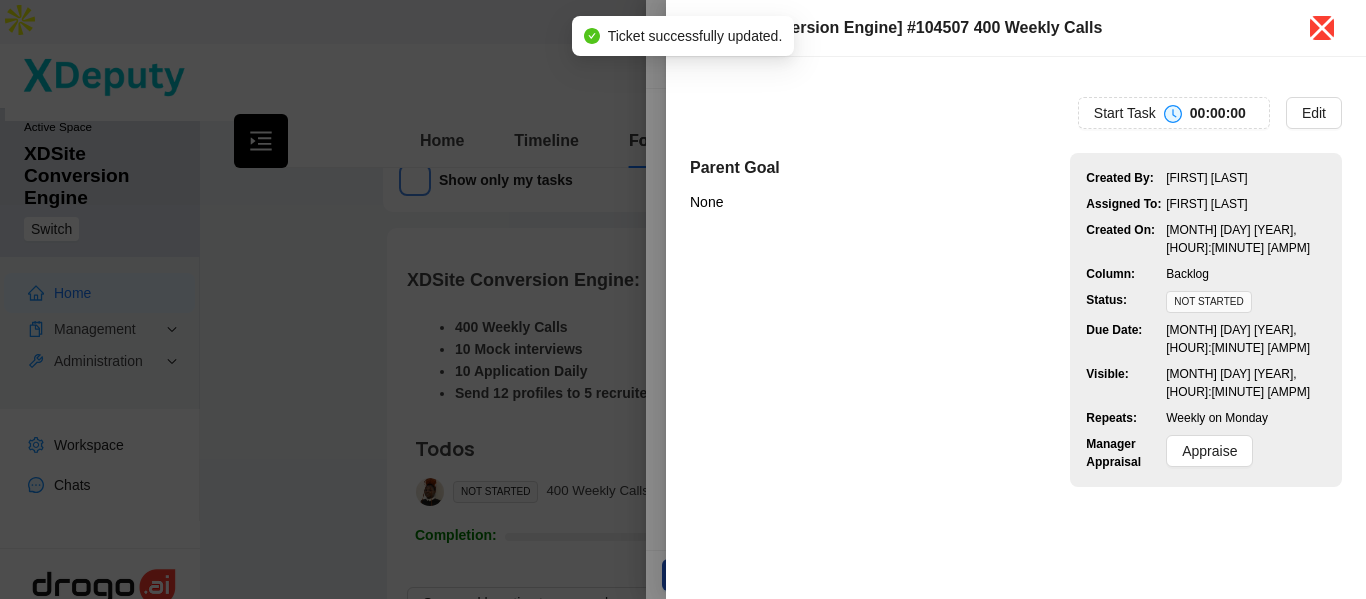 click 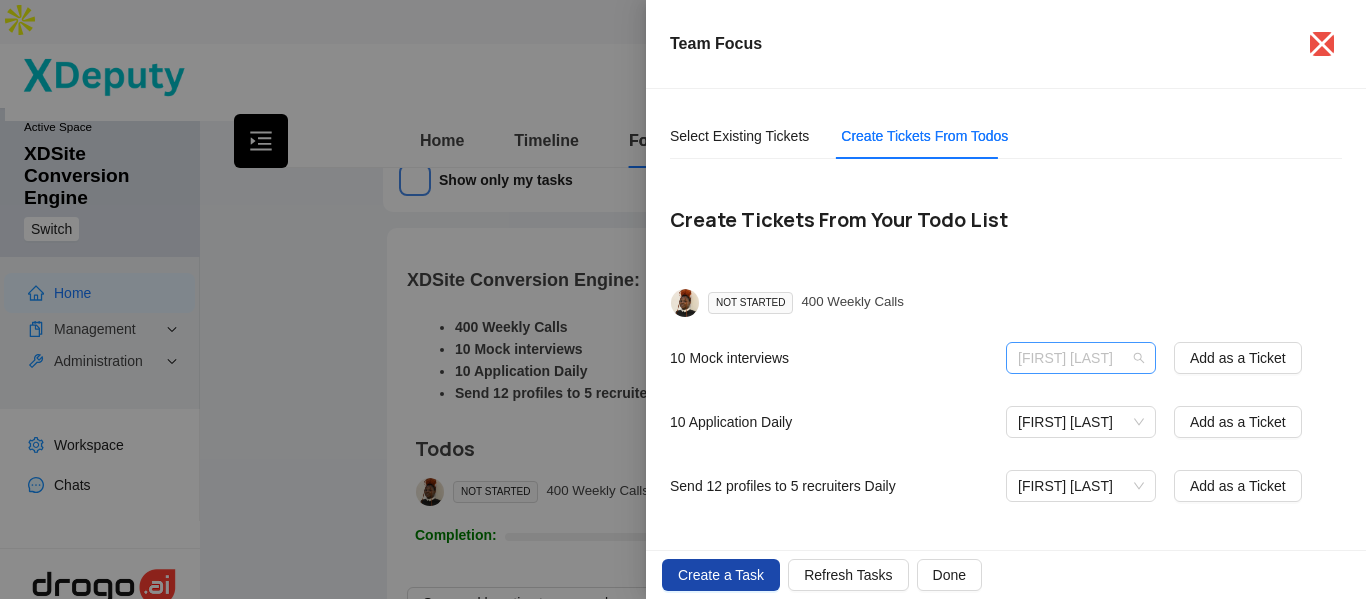 click on "[FIRST] [LAST]" at bounding box center (1081, 358) 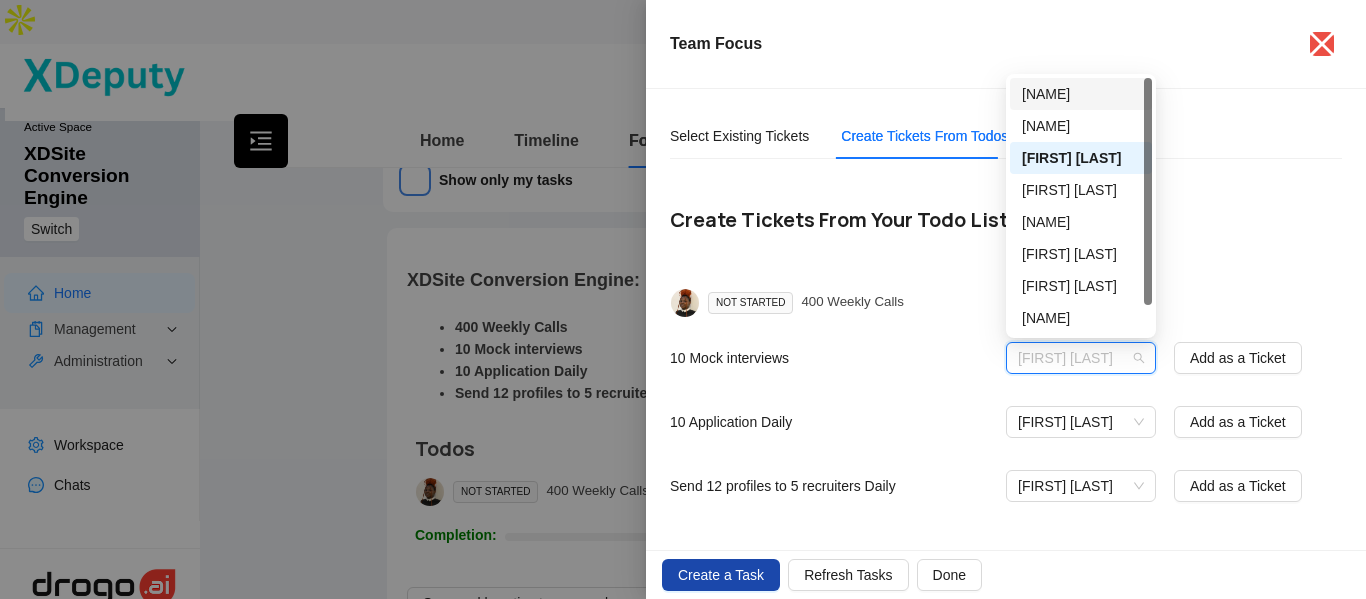 click on "[NAME]" at bounding box center [1081, 94] 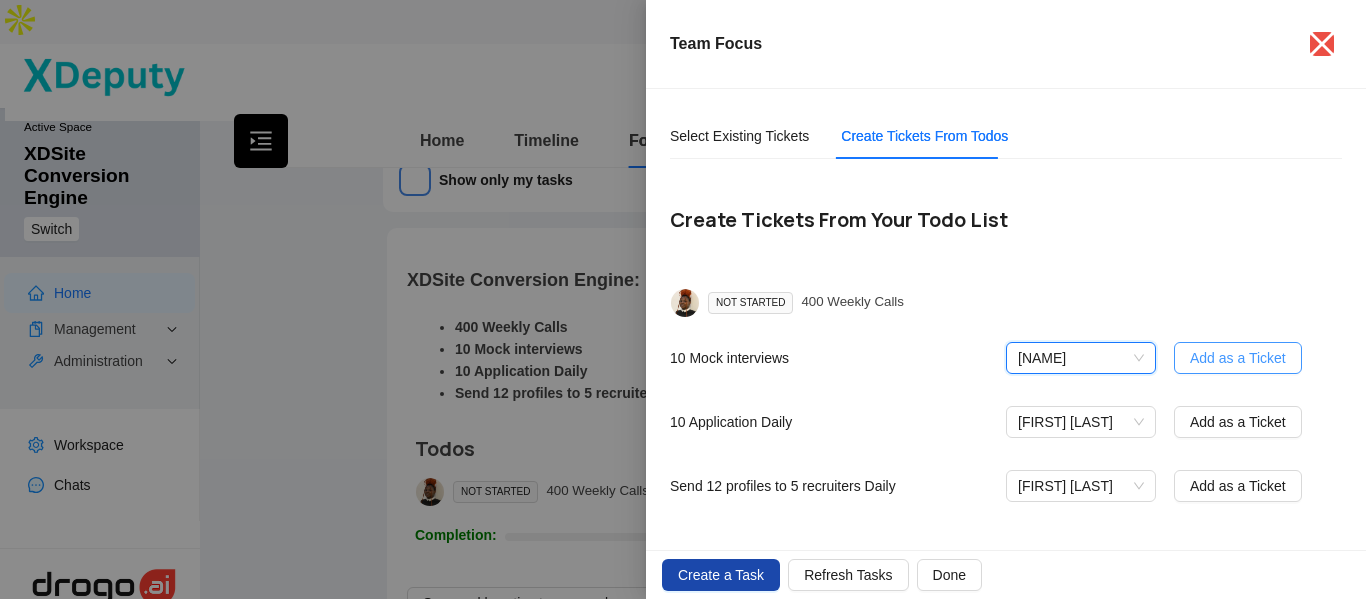 click on "Add as a Ticket" at bounding box center [1238, 358] 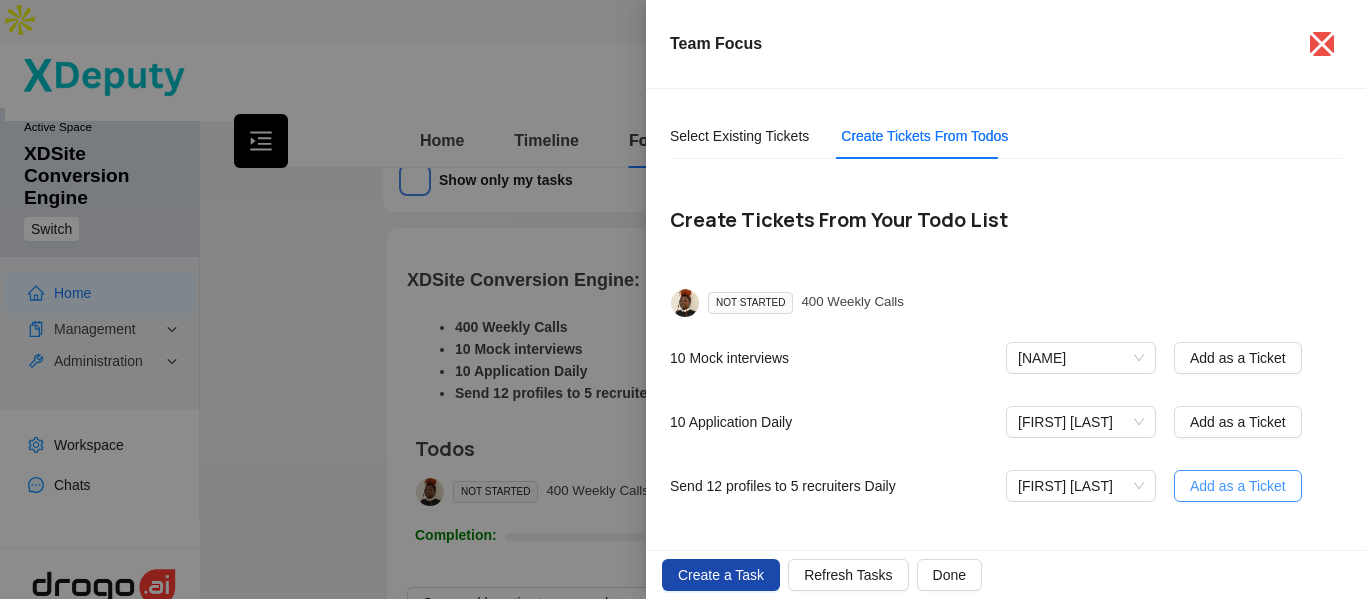 click on "Add as a Ticket" at bounding box center (1238, 486) 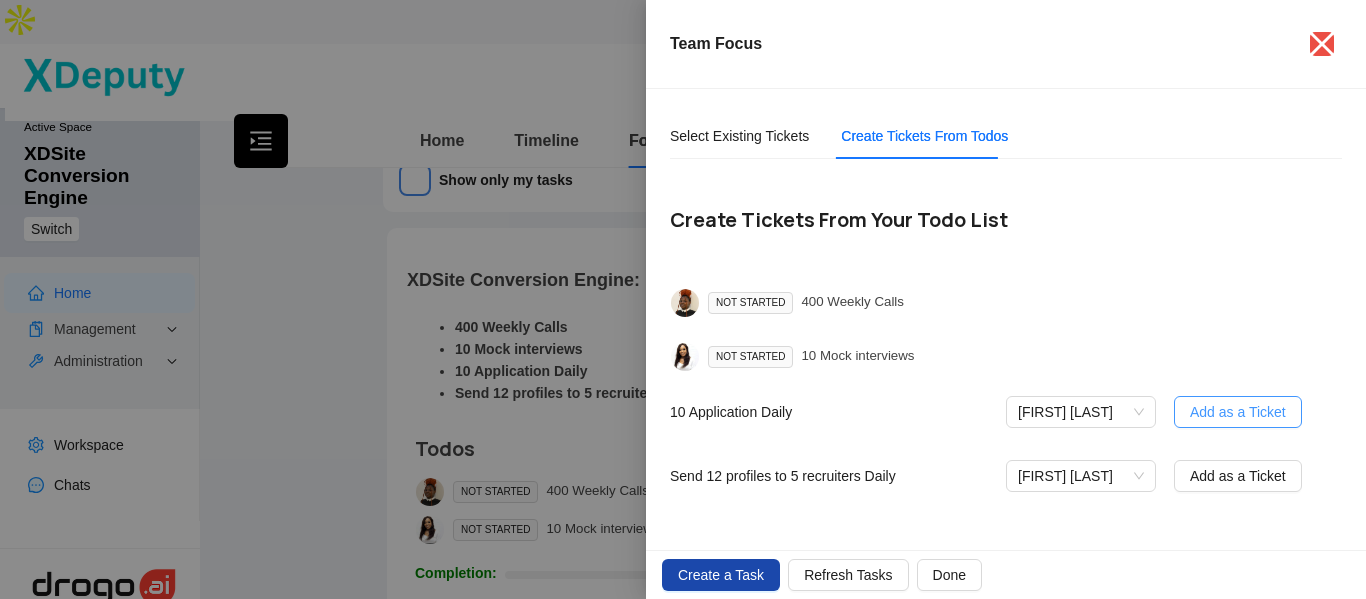 click on "Add as a Ticket" at bounding box center [1238, 412] 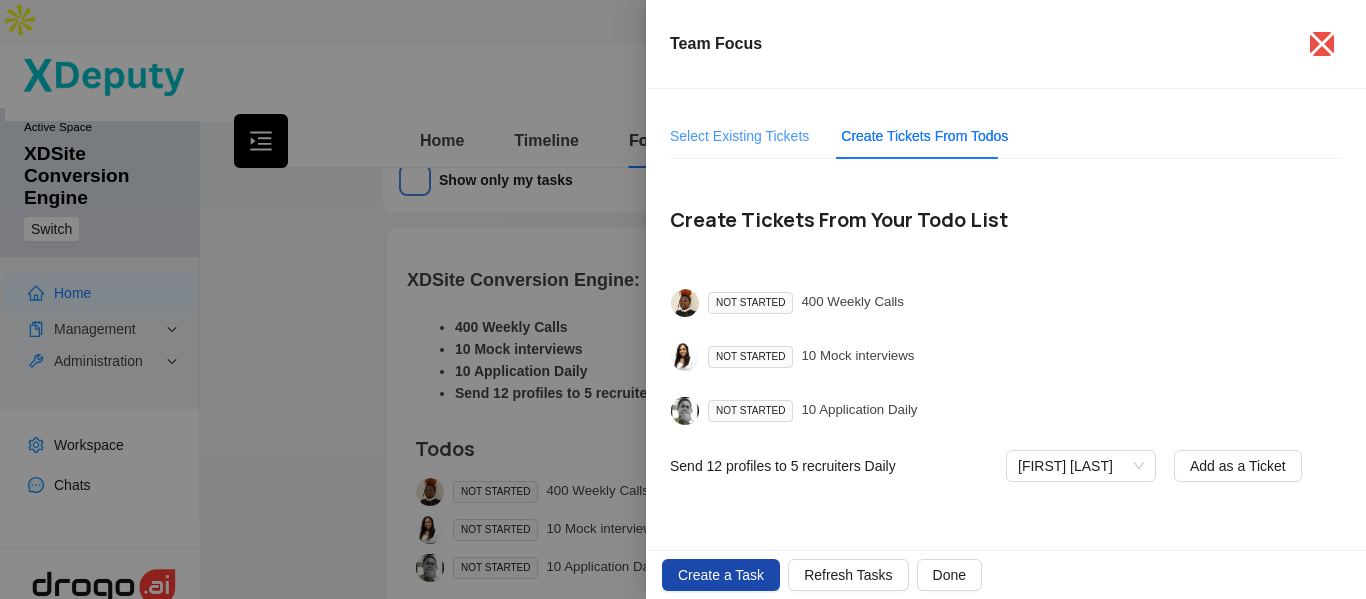click on "Select Existing Tickets" at bounding box center (739, 136) 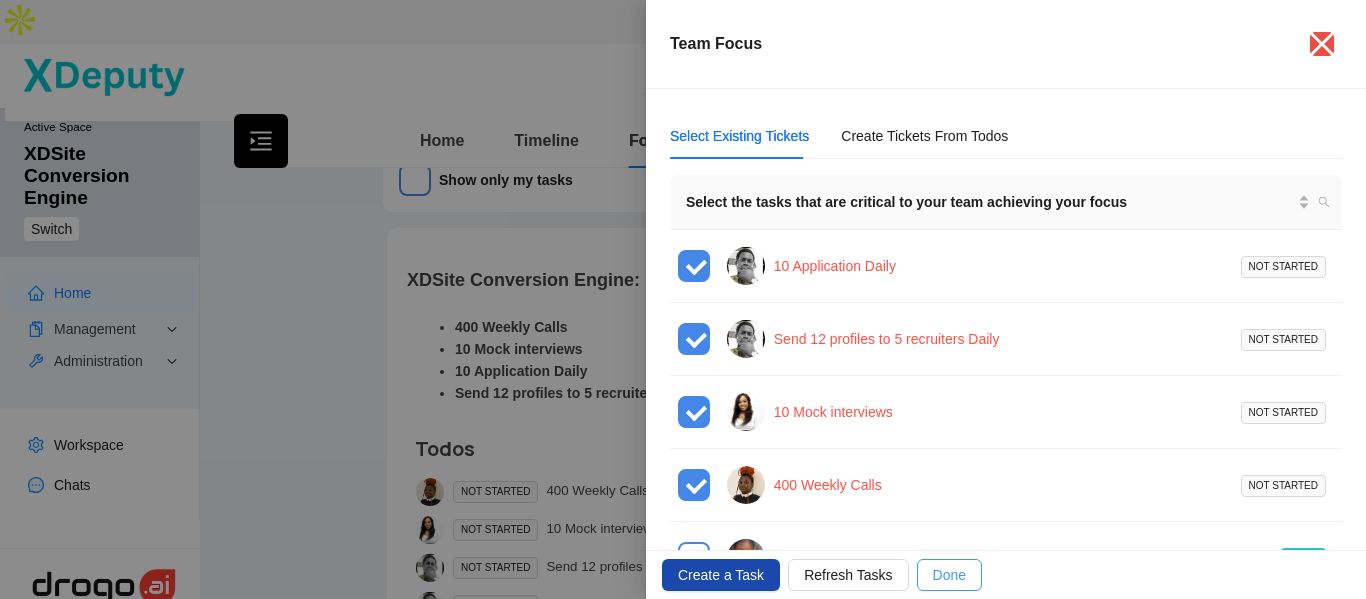 click on "Done" at bounding box center (949, 575) 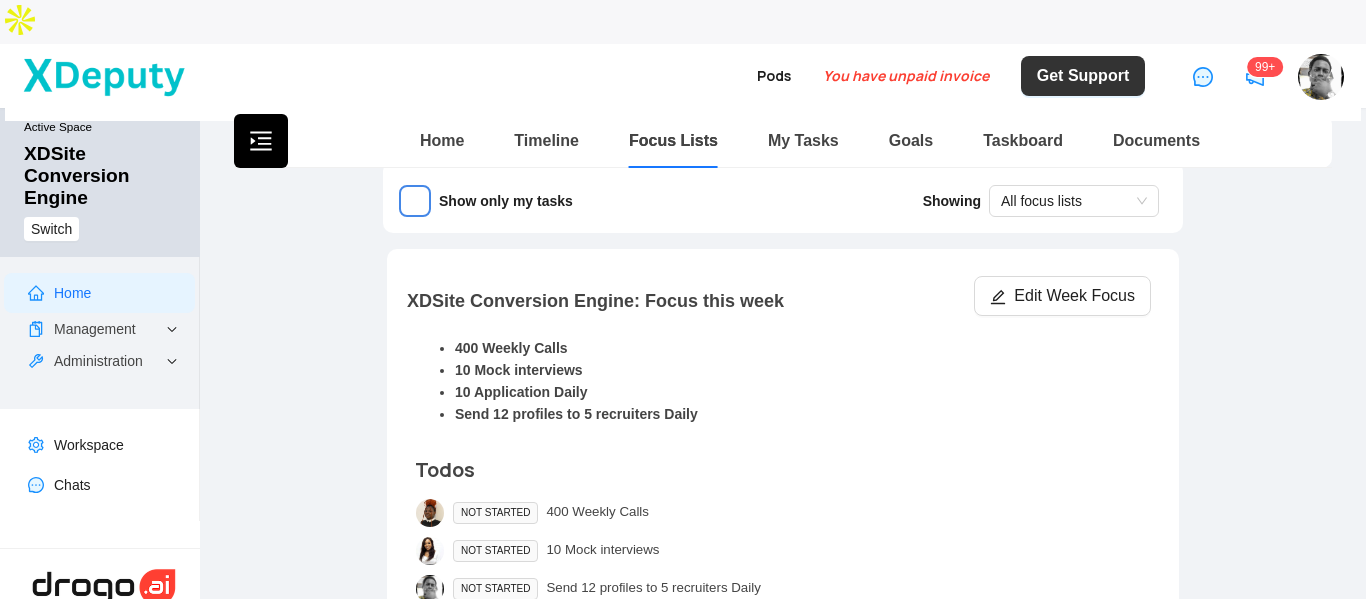 scroll, scrollTop: 0, scrollLeft: 0, axis: both 